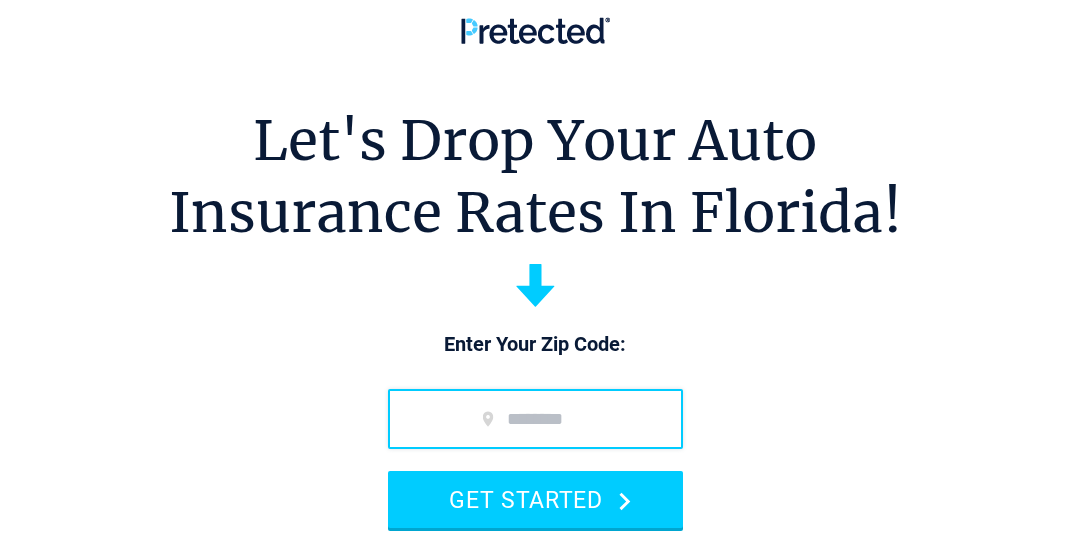 scroll, scrollTop: 0, scrollLeft: 0, axis: both 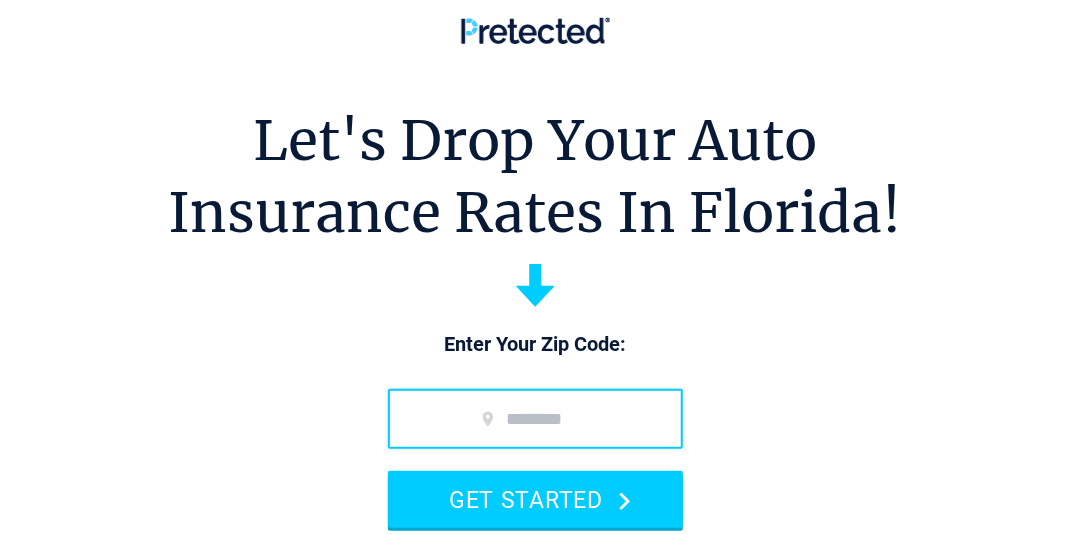 click at bounding box center [535, 419] 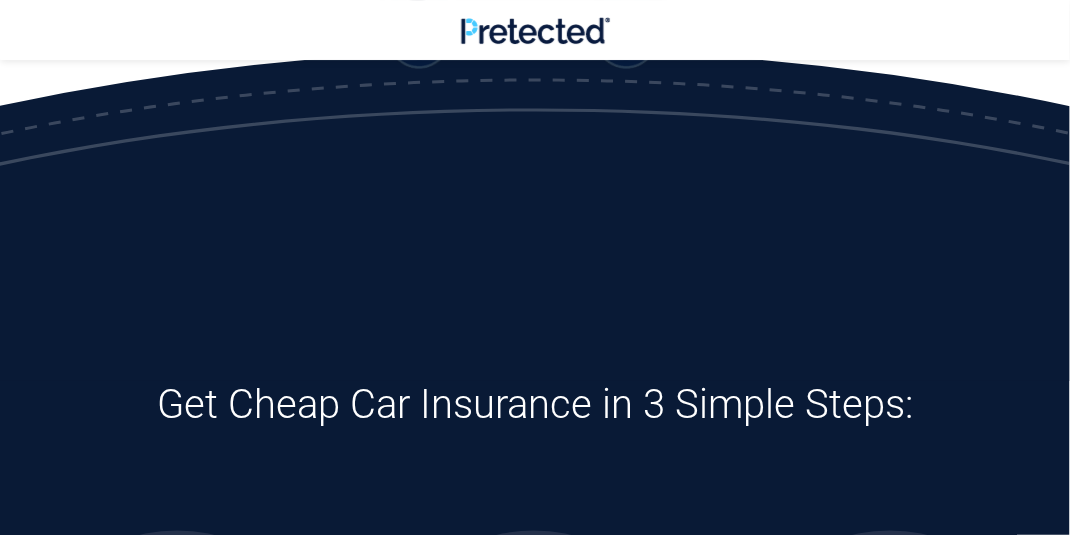 scroll, scrollTop: 1227, scrollLeft: 0, axis: vertical 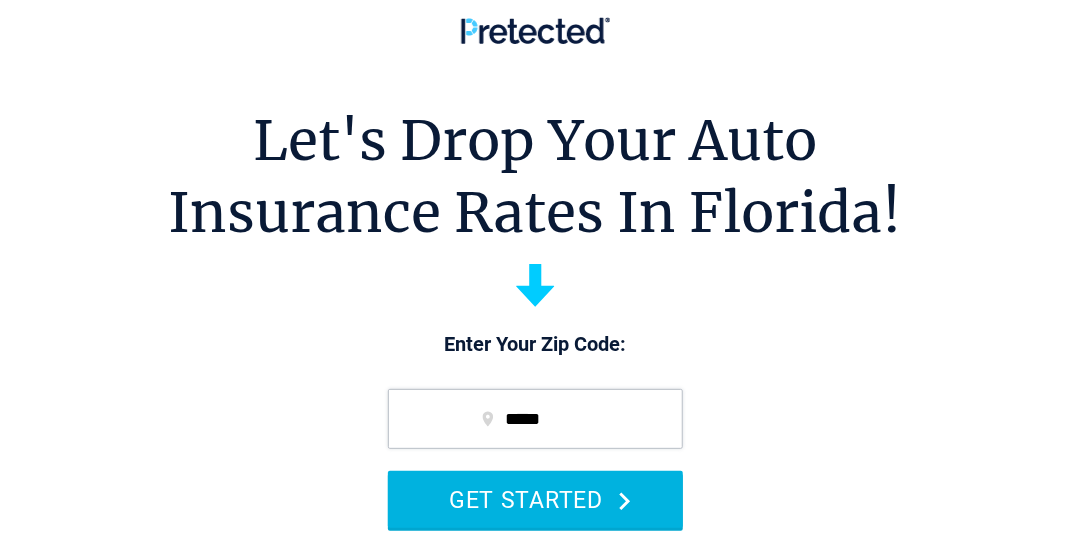 click 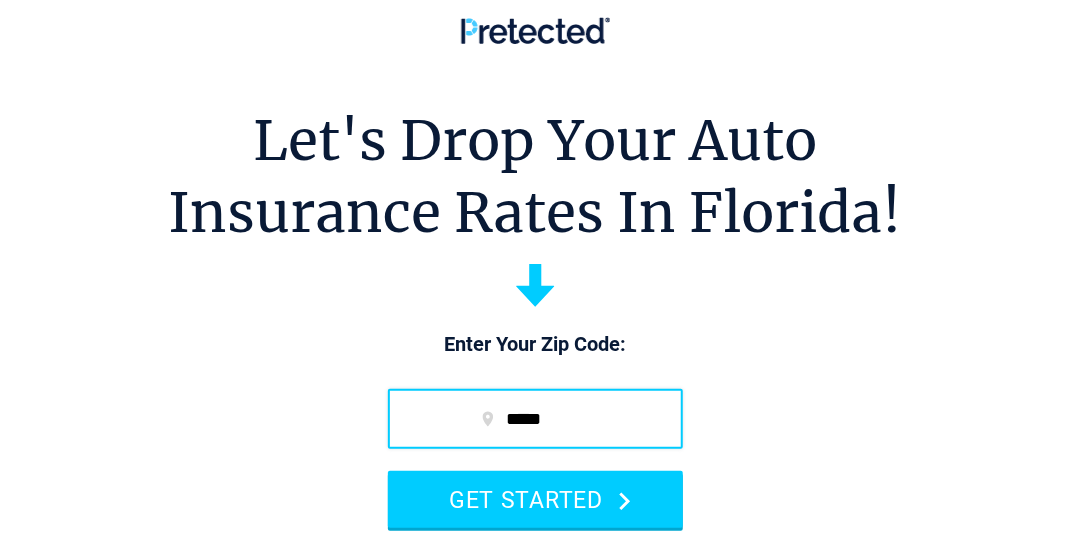 click on "*****" at bounding box center [535, 419] 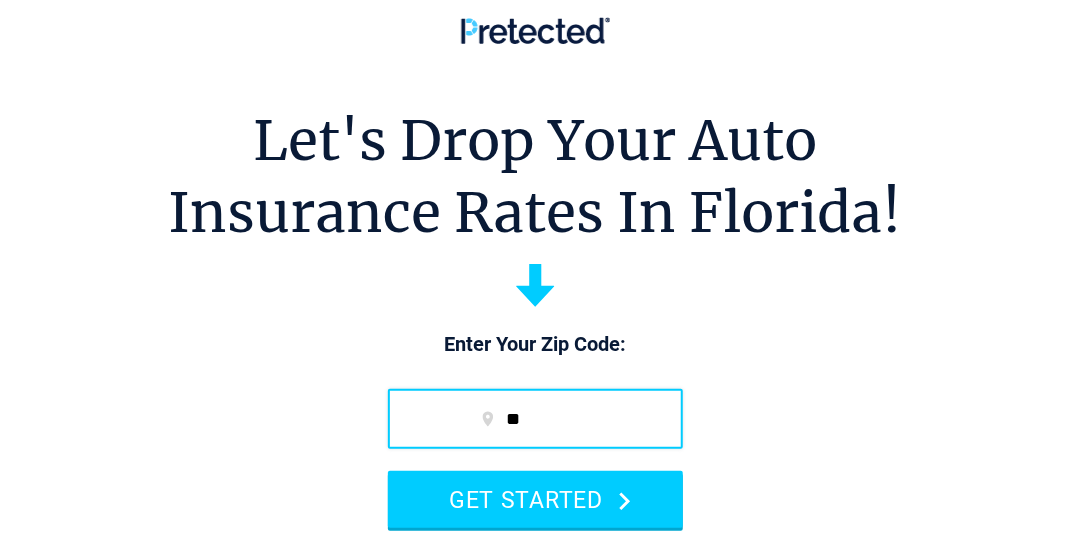 type on "*" 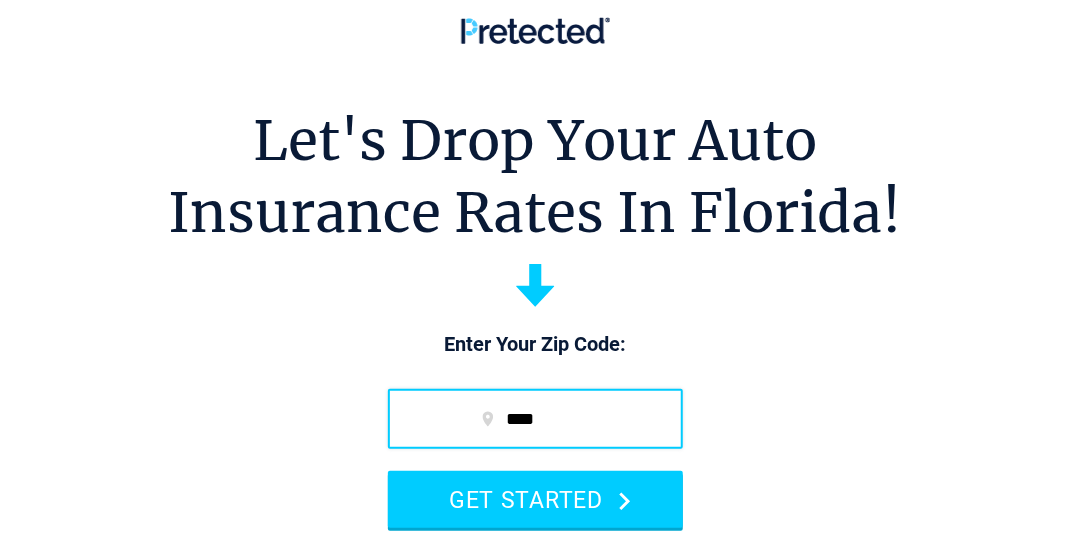 type on "*****" 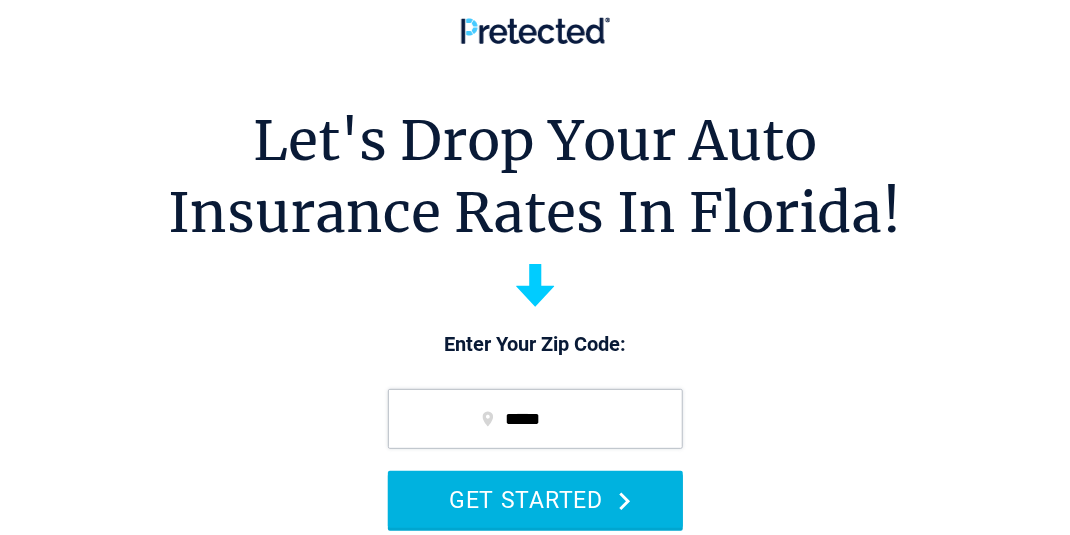 click on "GET STARTED" at bounding box center (535, 499) 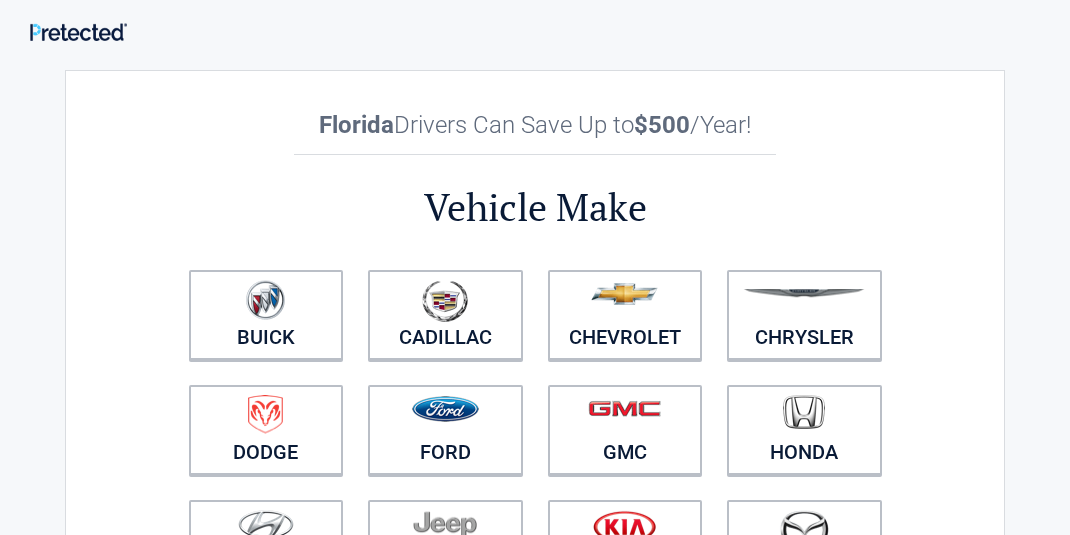 scroll, scrollTop: 0, scrollLeft: 0, axis: both 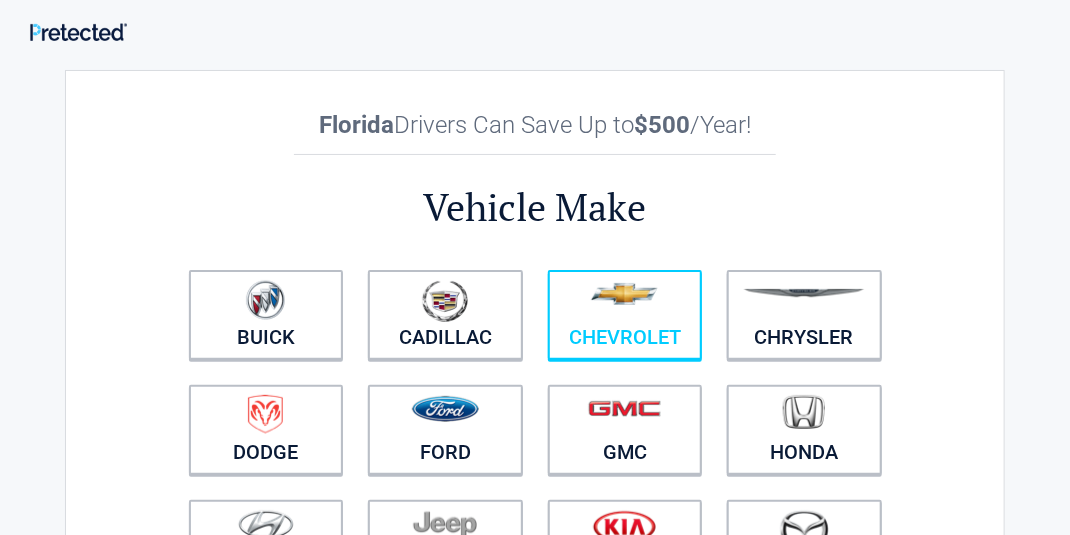 click on "Chevrolet" at bounding box center (625, 315) 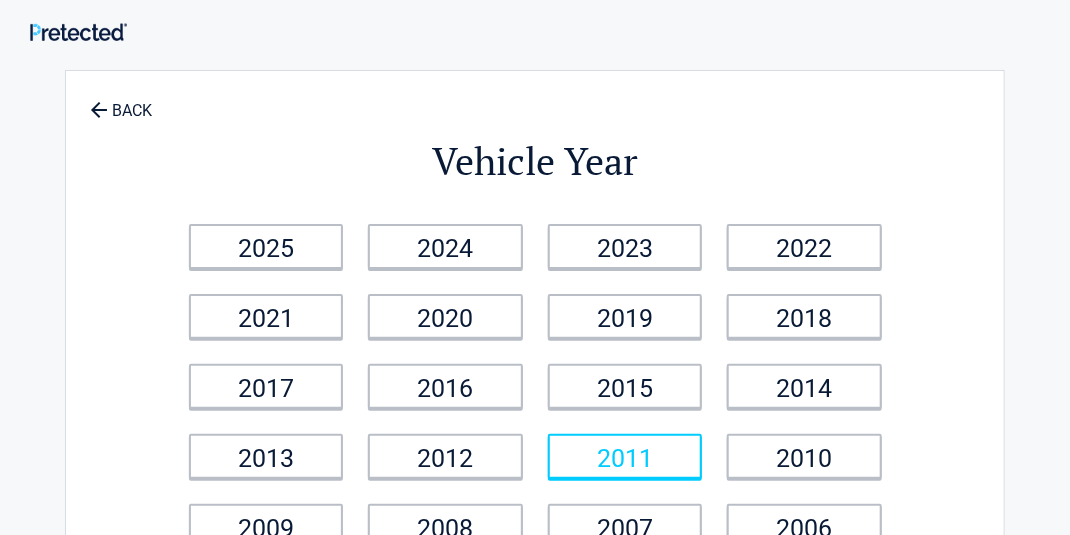 click on "2011" at bounding box center [625, 456] 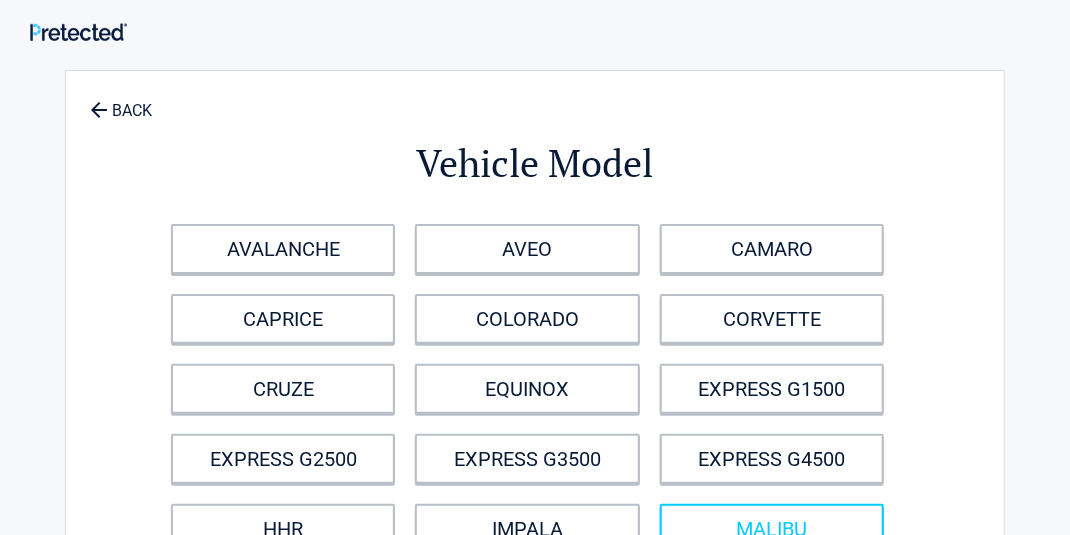click on "MALIBU" at bounding box center [772, 529] 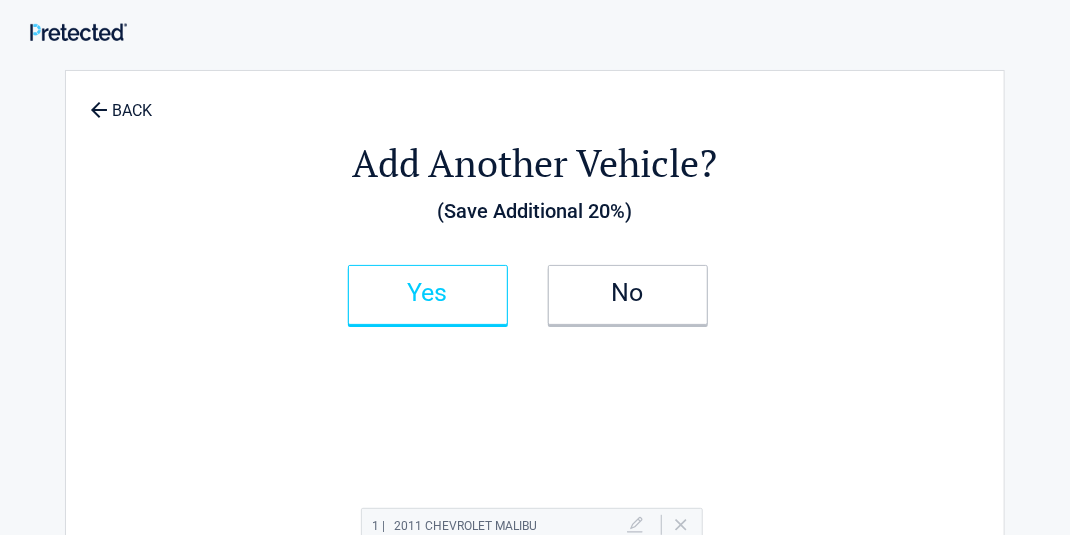 click on "Yes" at bounding box center (428, 293) 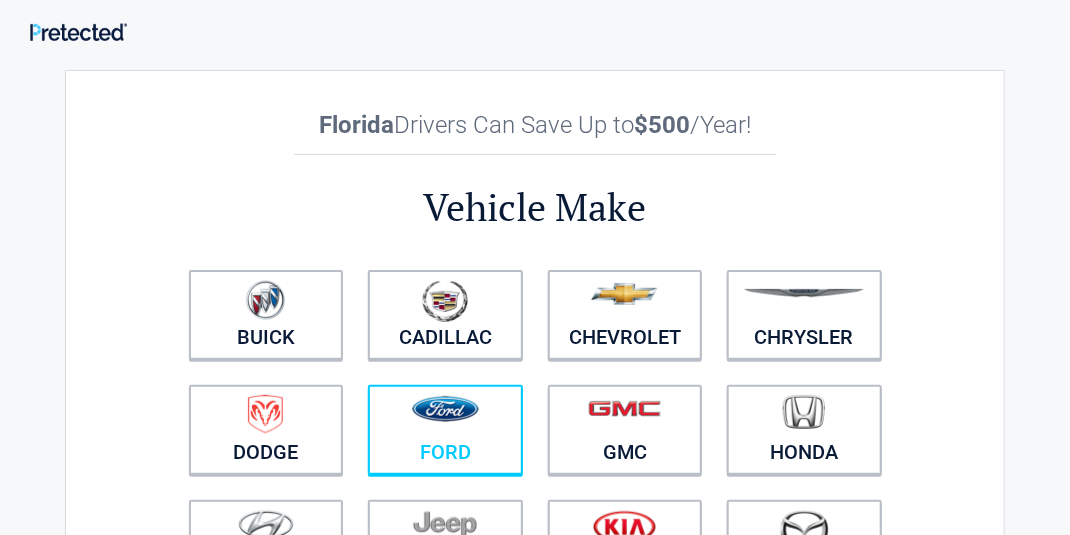 click on "Ford" at bounding box center [445, 430] 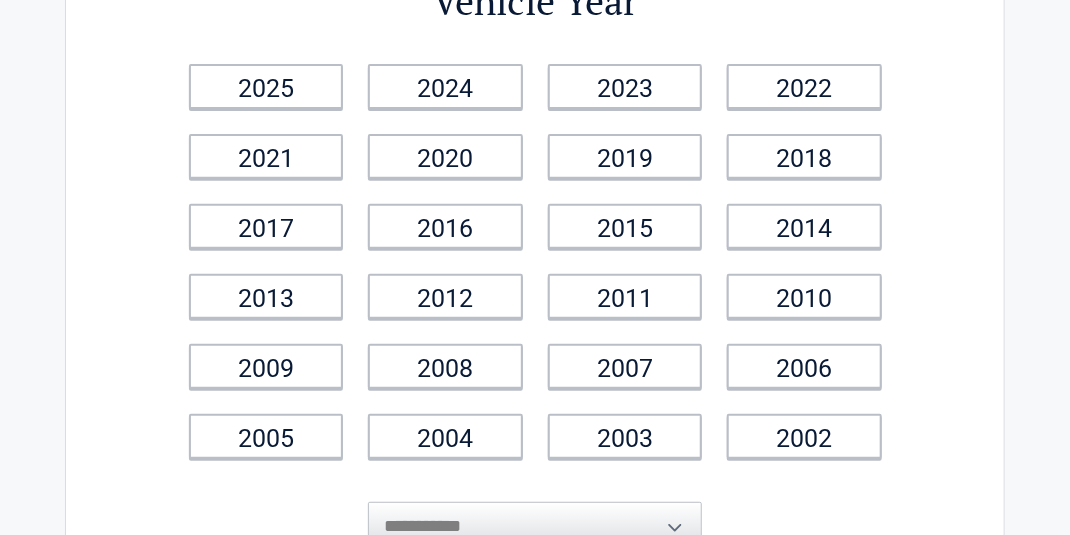 scroll, scrollTop: 200, scrollLeft: 0, axis: vertical 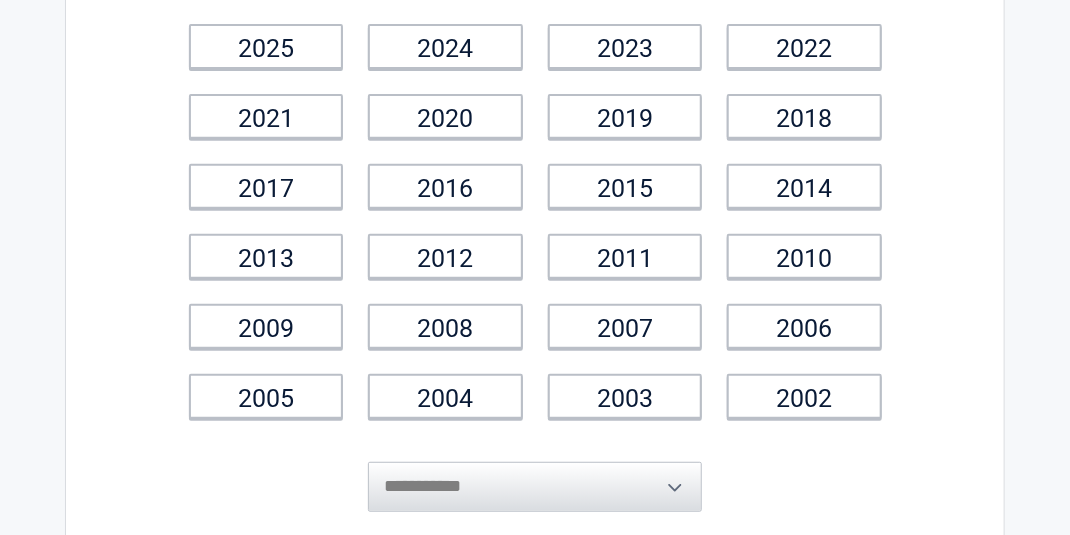 click on "**********" at bounding box center [535, 472] 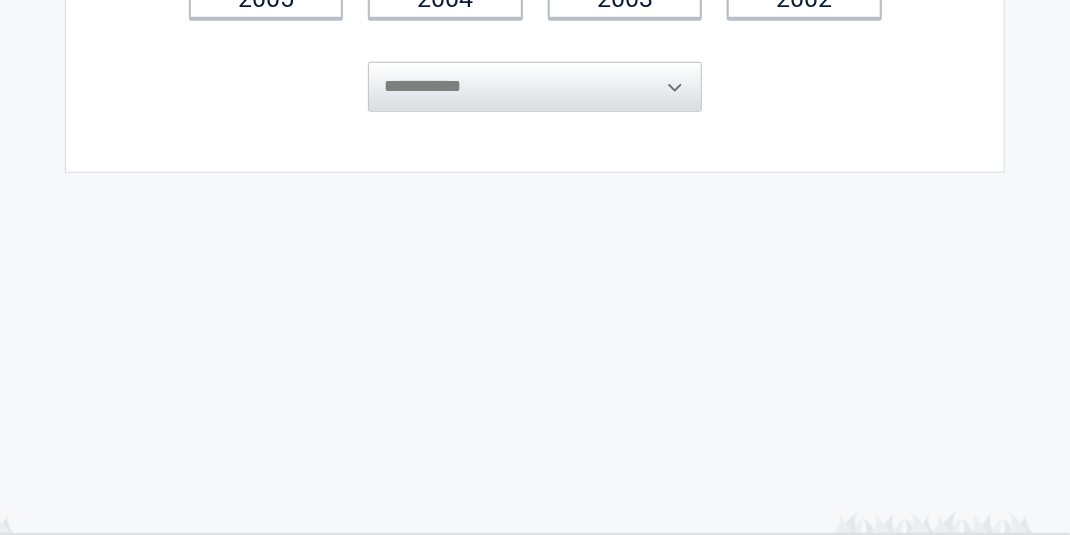 scroll, scrollTop: 680, scrollLeft: 0, axis: vertical 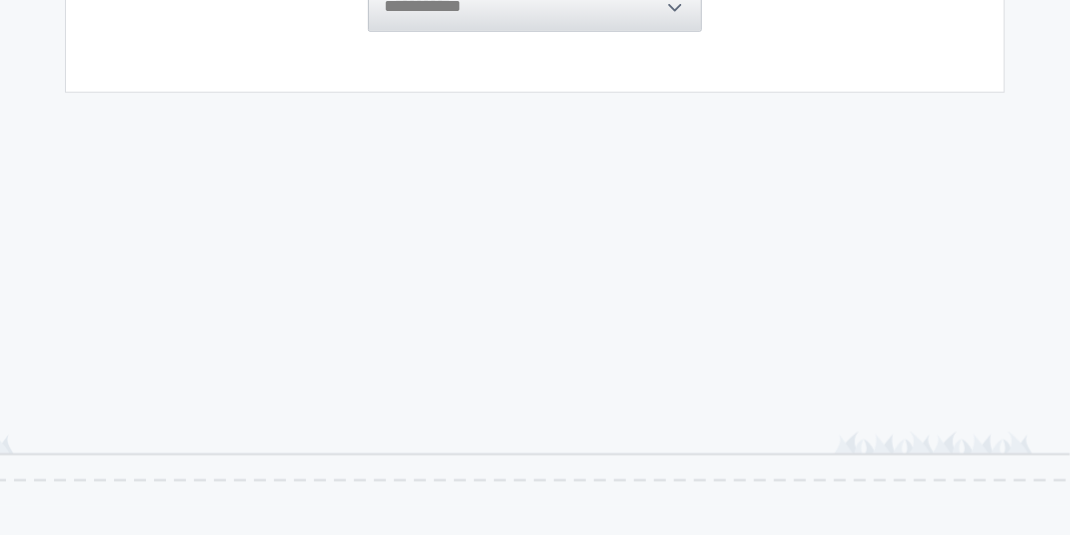 click on "**********" at bounding box center [535, -8] 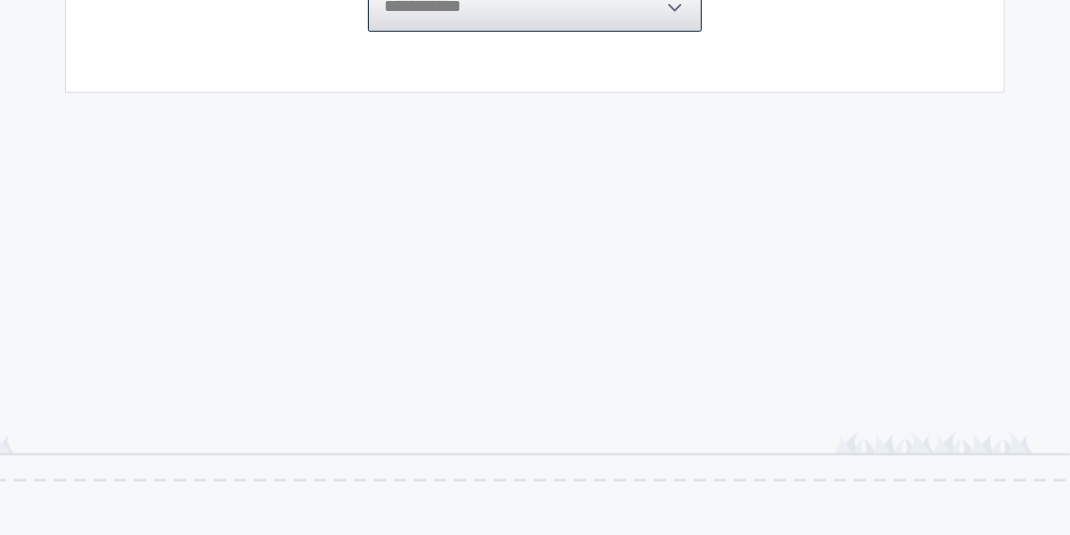 click on "**********" at bounding box center [535, 7] 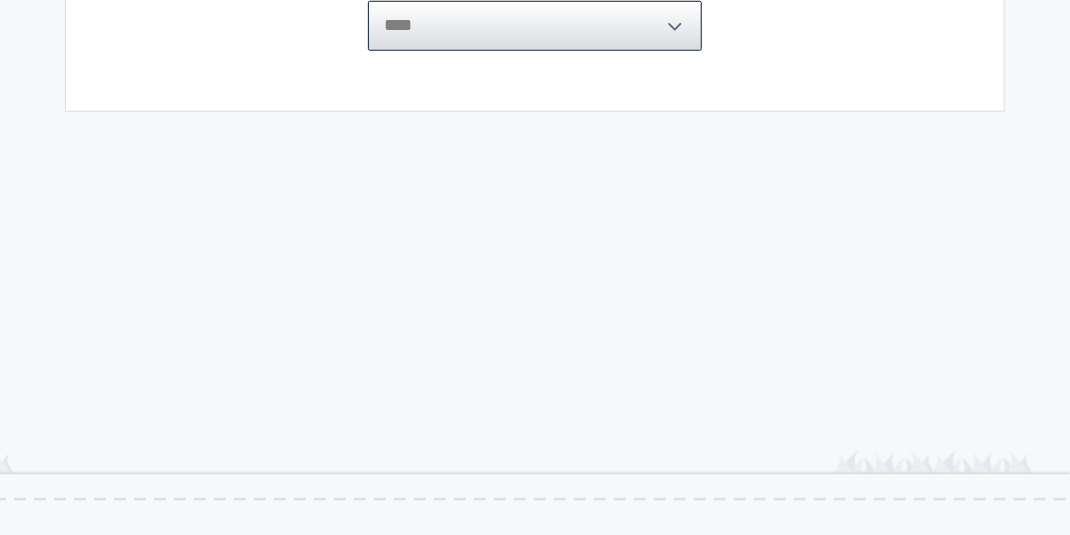click on "**********" at bounding box center (535, 26) 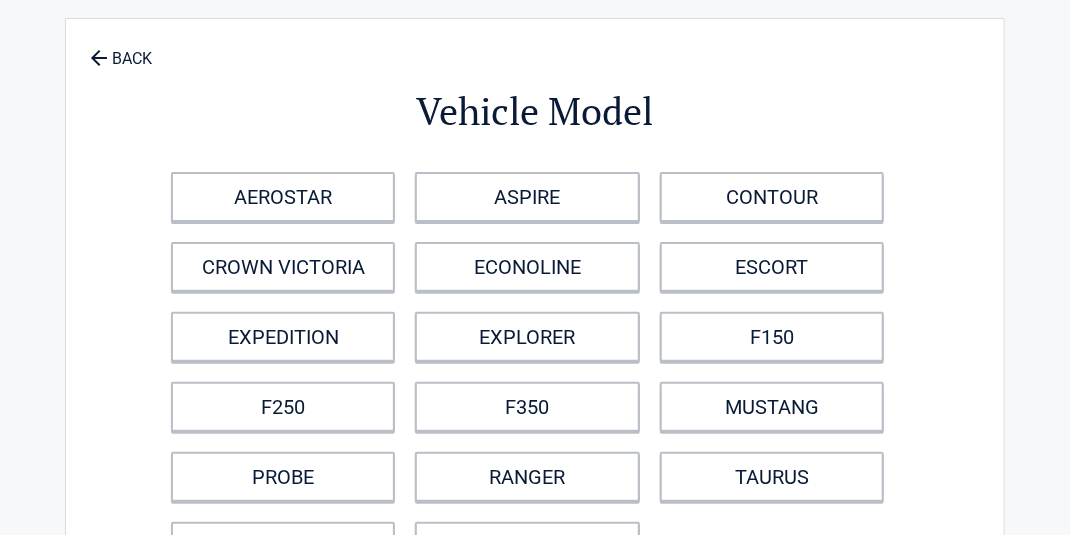 scroll, scrollTop: 0, scrollLeft: 0, axis: both 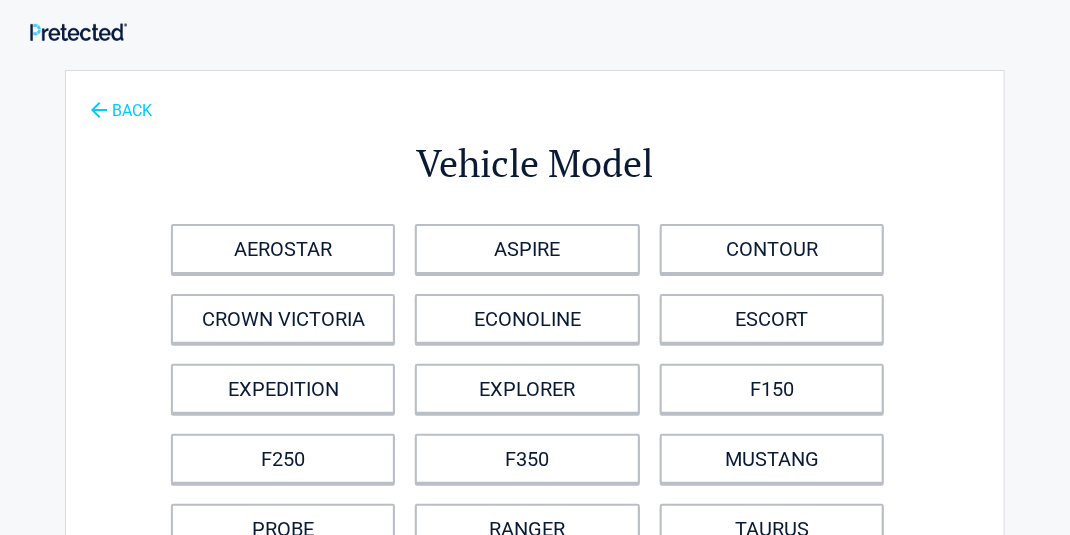 click 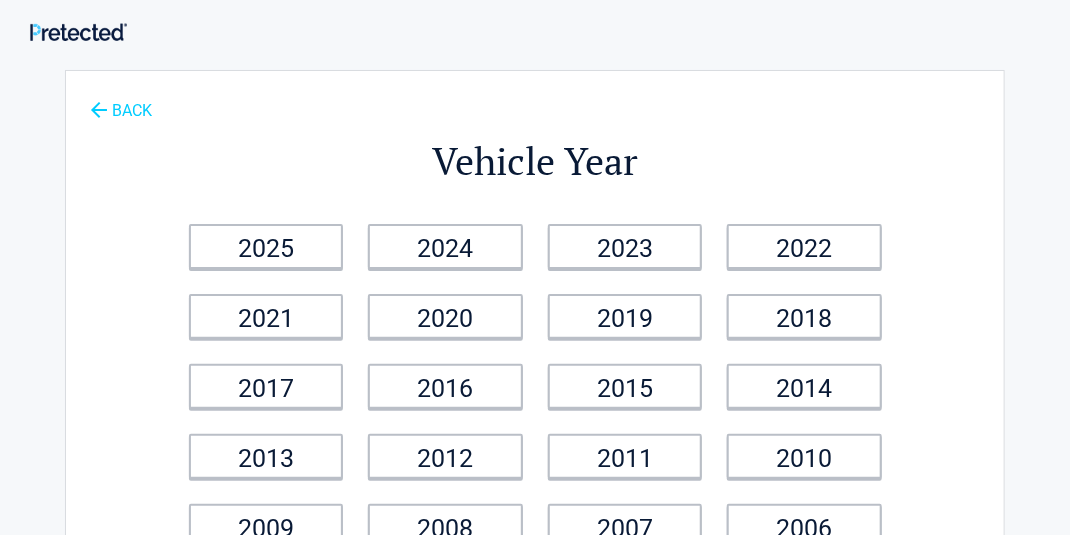 click 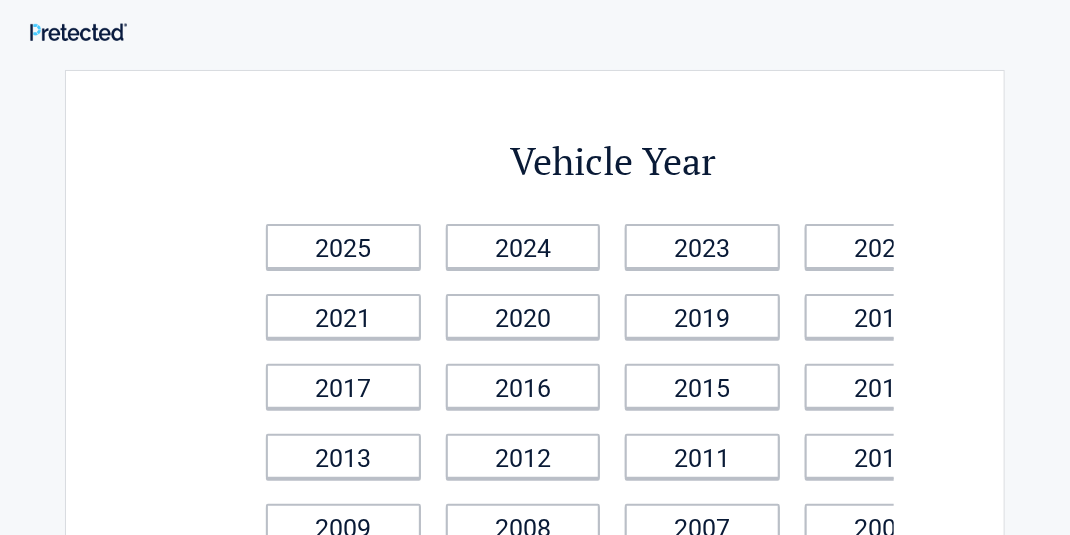 select on "**********" 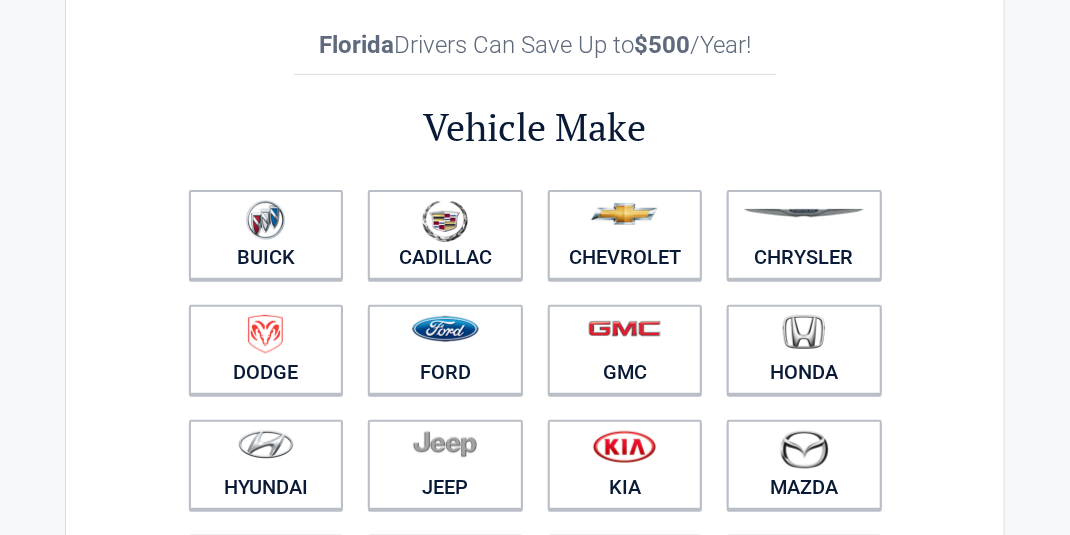scroll, scrollTop: 120, scrollLeft: 0, axis: vertical 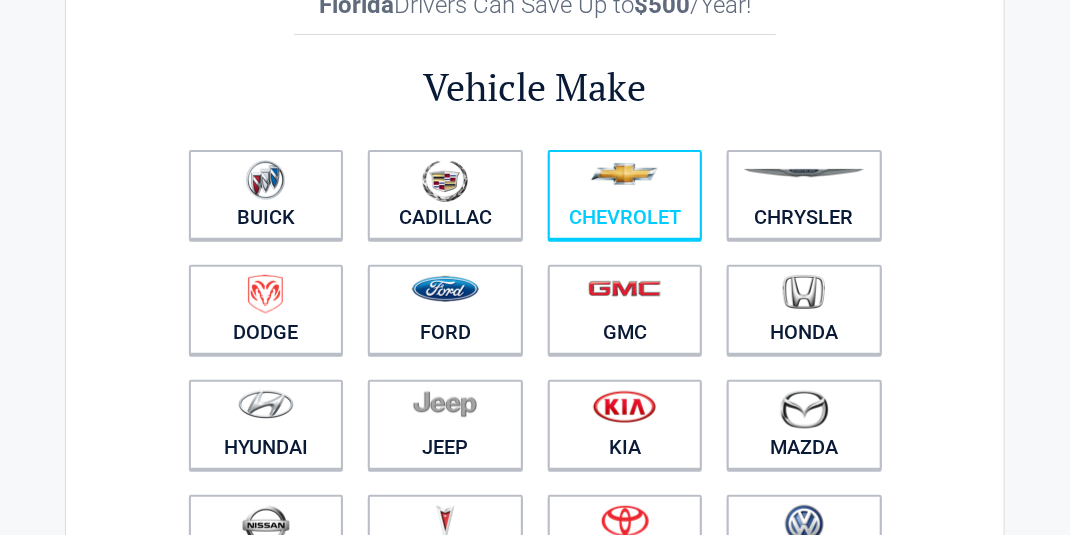 click at bounding box center [625, 182] 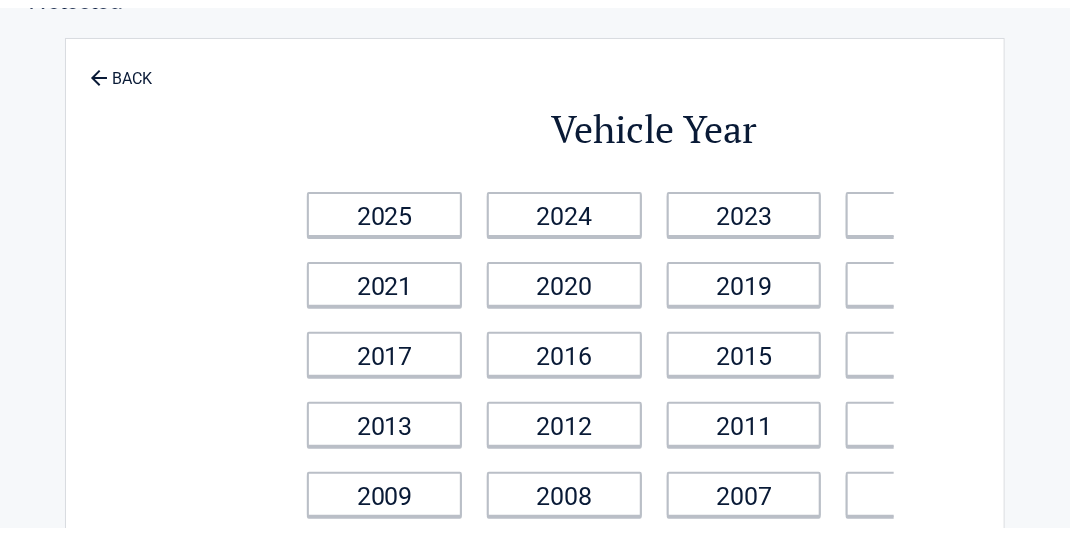 scroll, scrollTop: 0, scrollLeft: 0, axis: both 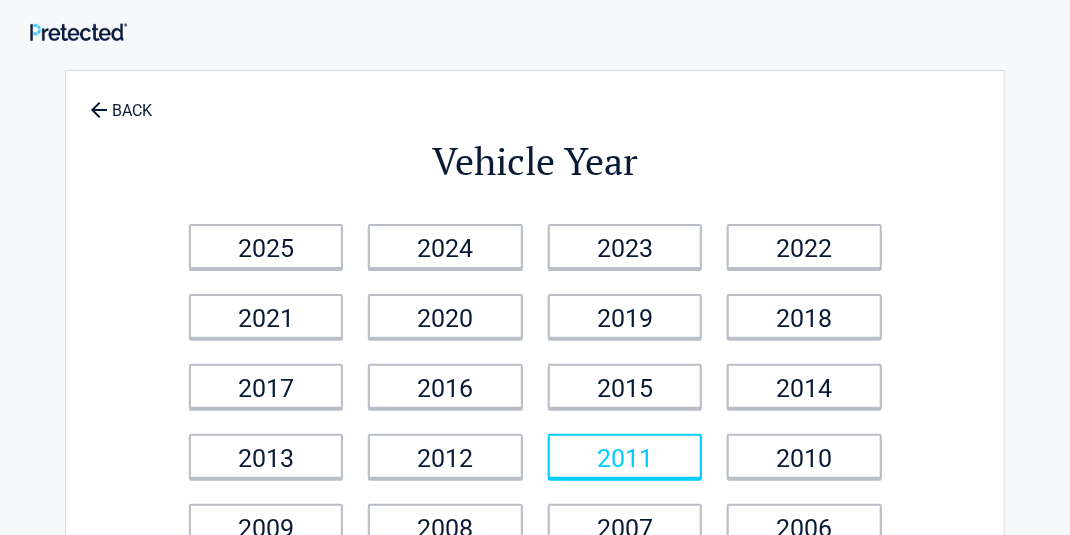 click on "2011" at bounding box center (625, 456) 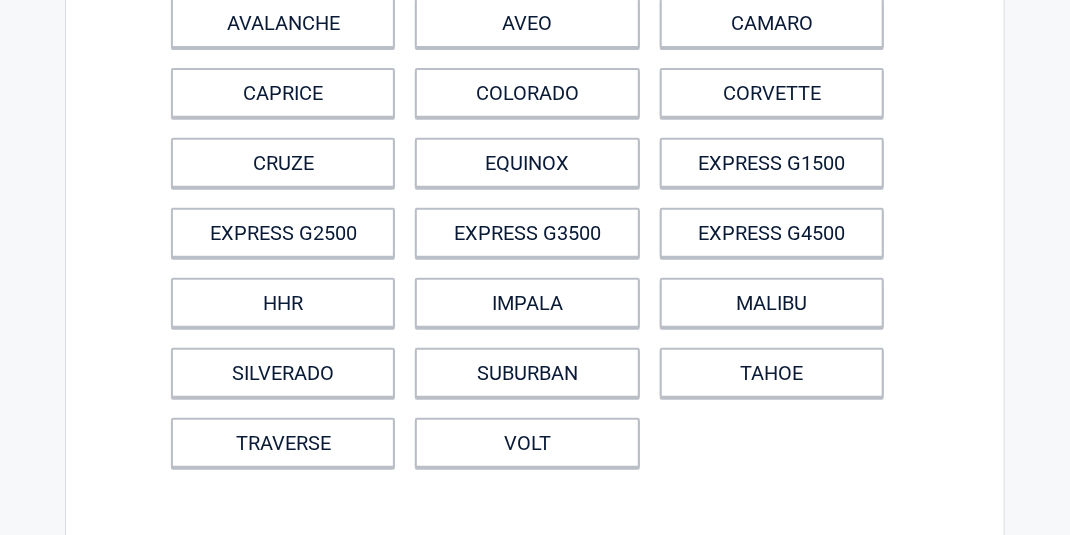 scroll, scrollTop: 266, scrollLeft: 0, axis: vertical 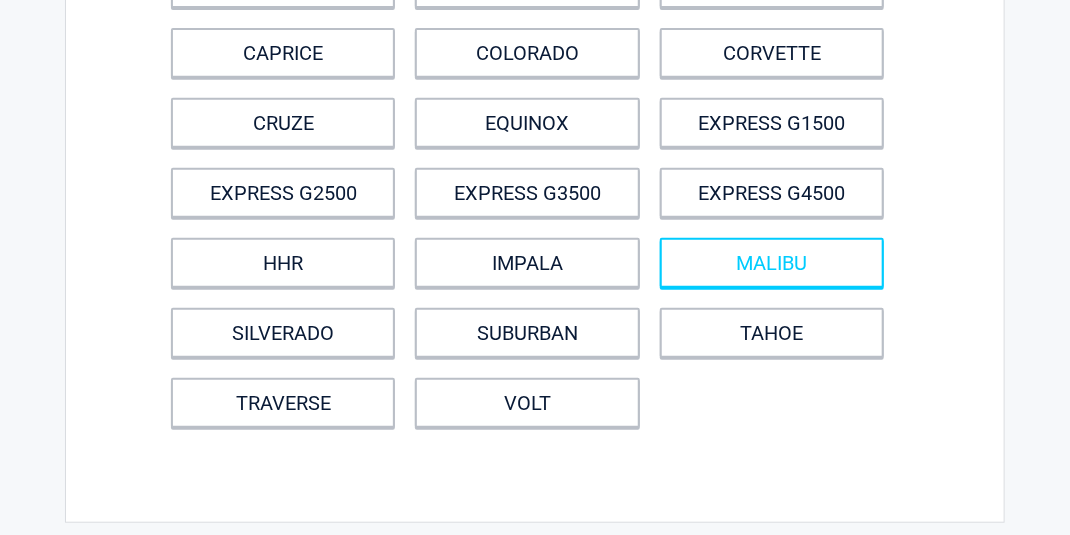 click on "MALIBU" at bounding box center (772, 263) 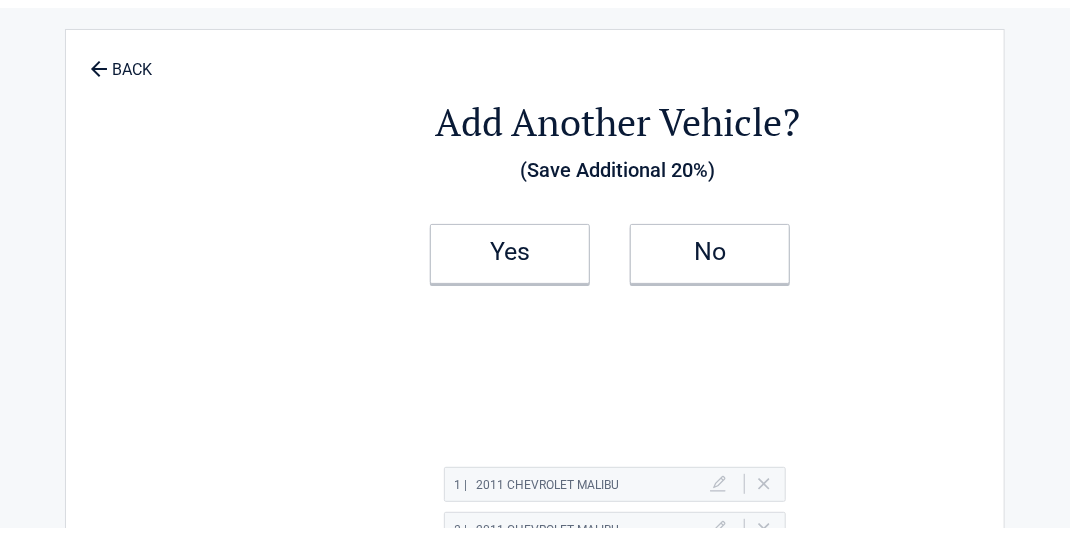scroll, scrollTop: 0, scrollLeft: 0, axis: both 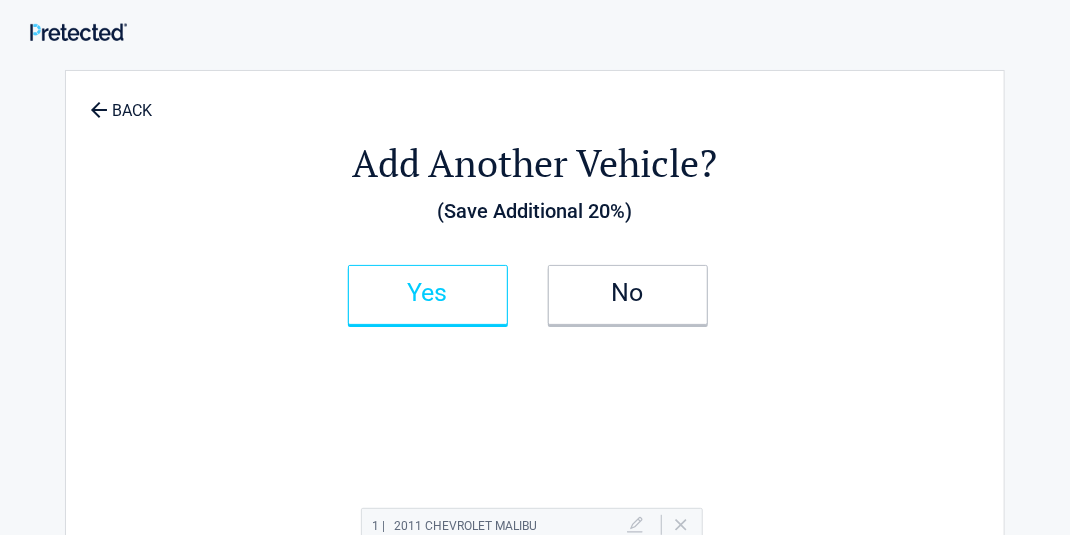 click on "Yes" at bounding box center (428, 295) 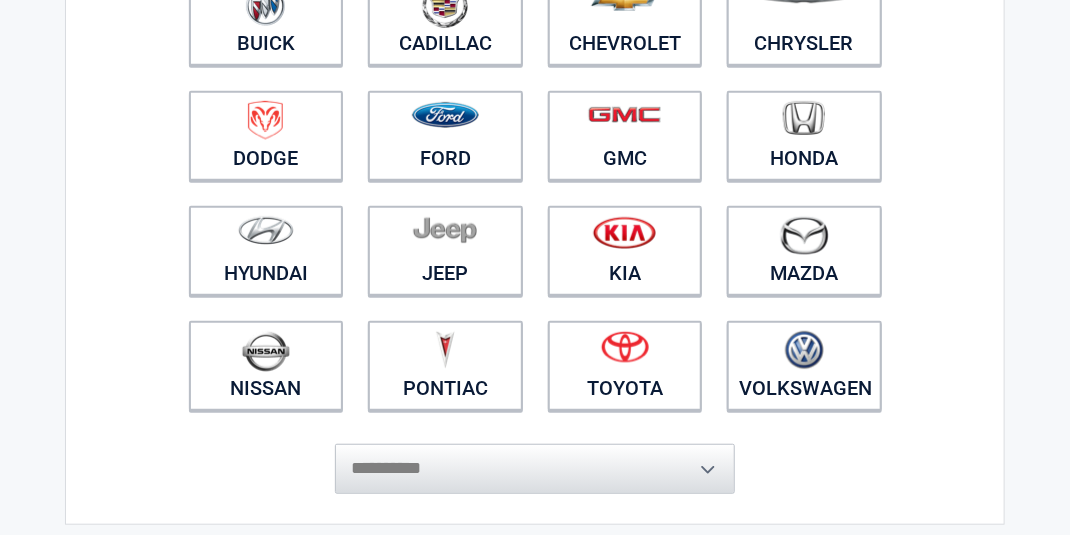 scroll, scrollTop: 348, scrollLeft: 0, axis: vertical 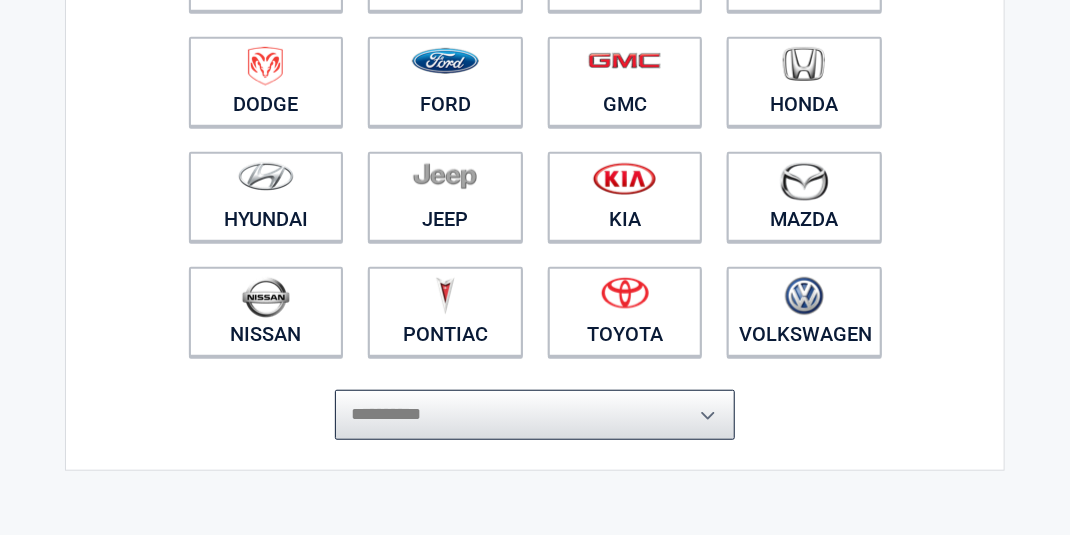 click on "**********" at bounding box center (535, 415) 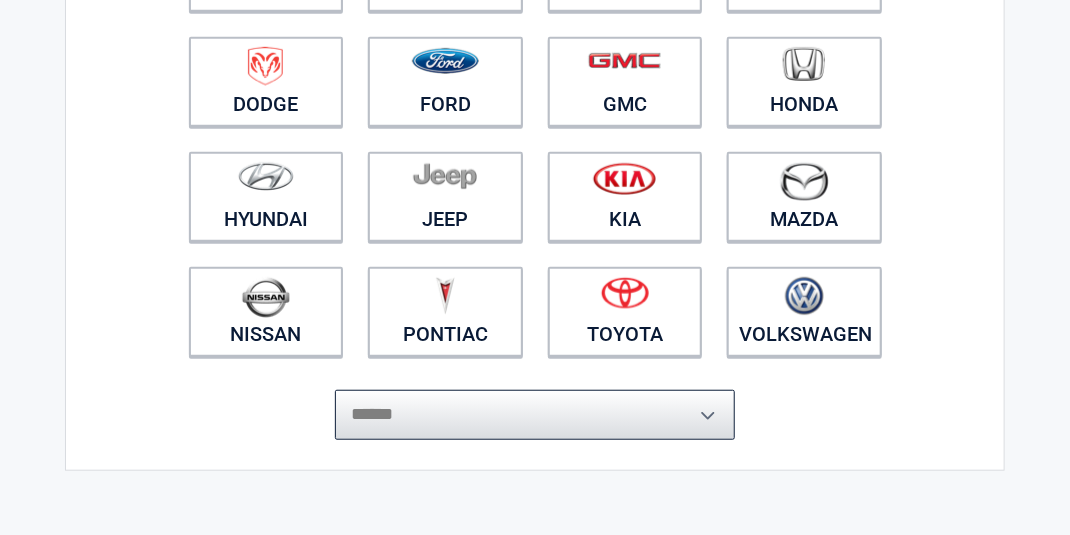 click on "**********" at bounding box center (535, 415) 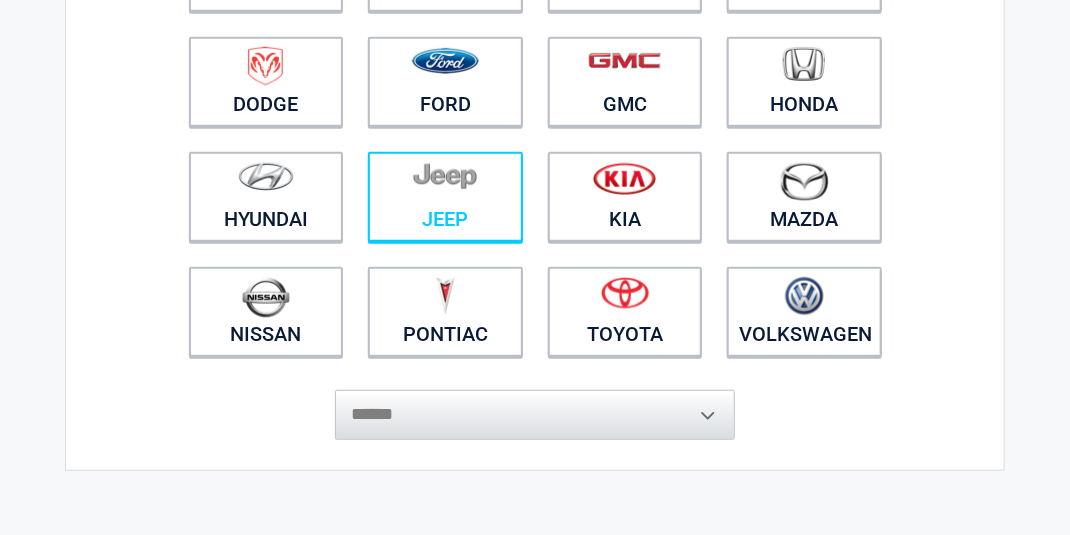 click on "**********" at bounding box center [535, 96] 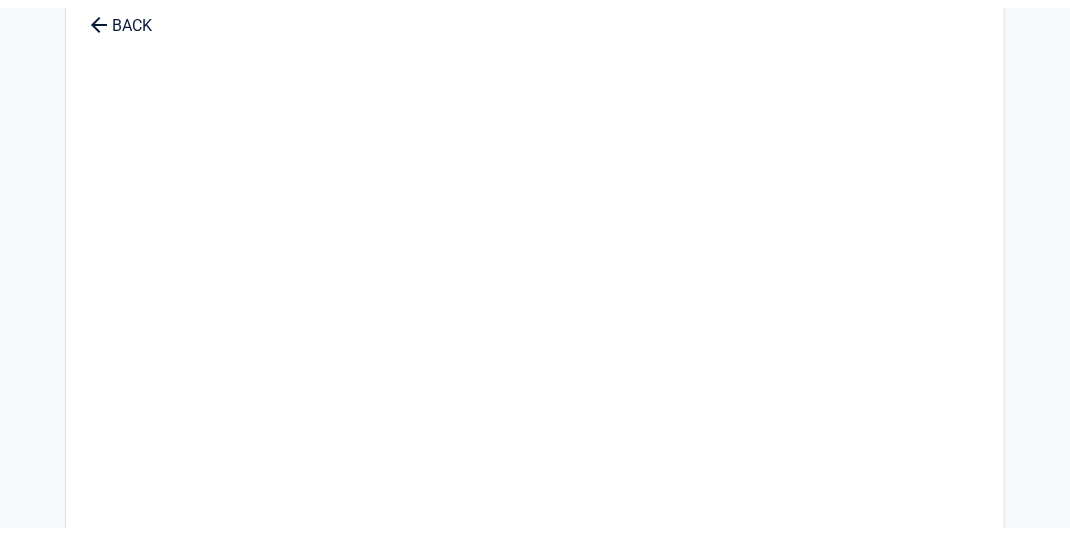 scroll, scrollTop: 0, scrollLeft: 0, axis: both 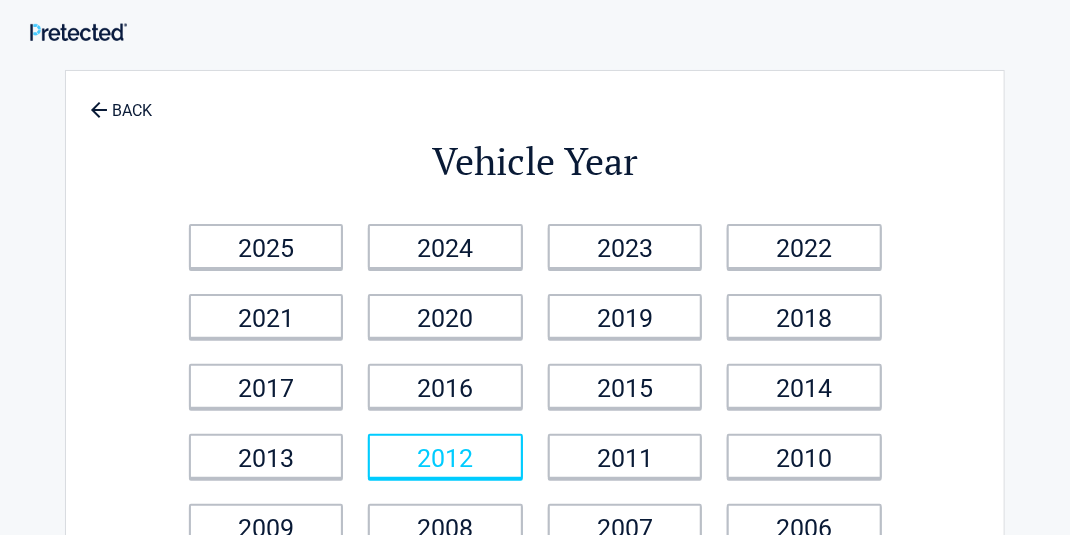 click on "2012" at bounding box center [445, 456] 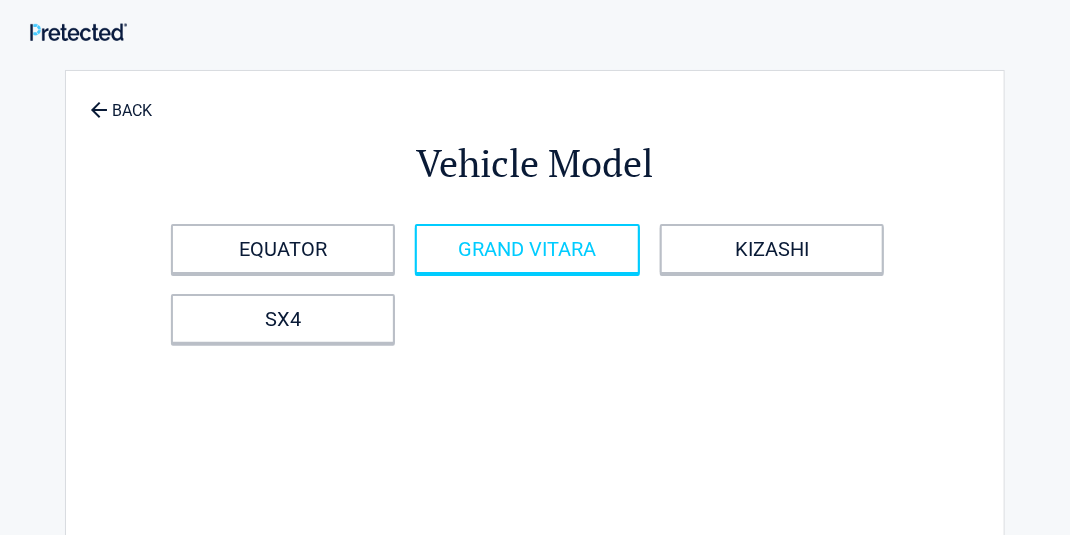 click on "GRAND VITARA" at bounding box center [527, 249] 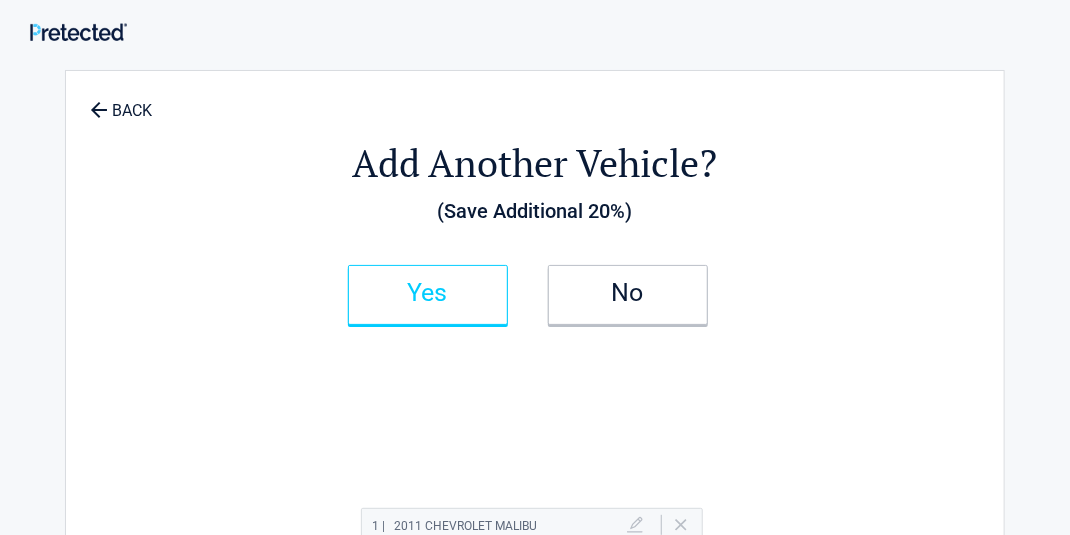 click on "Yes" at bounding box center [428, 293] 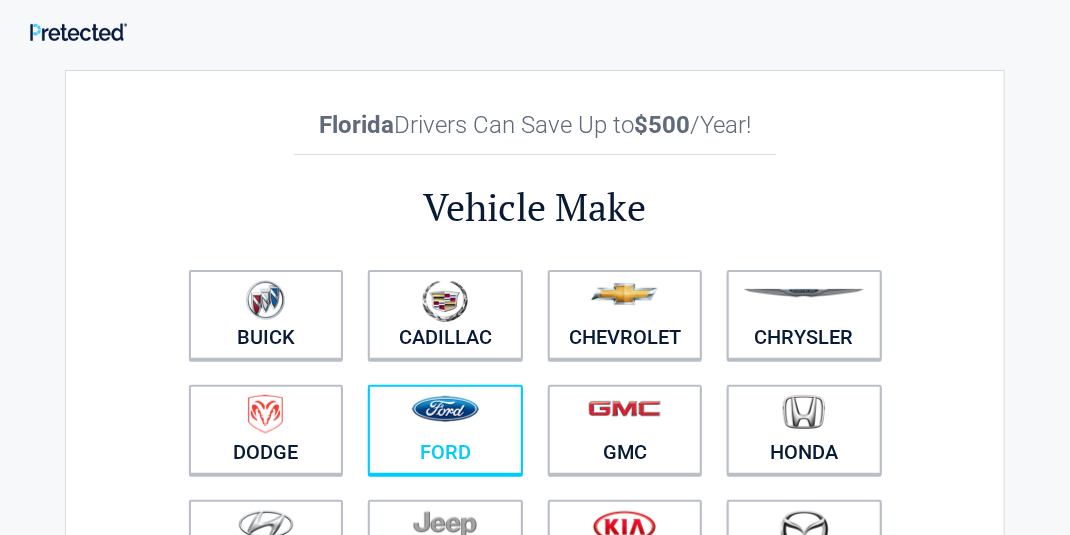 click at bounding box center [445, 409] 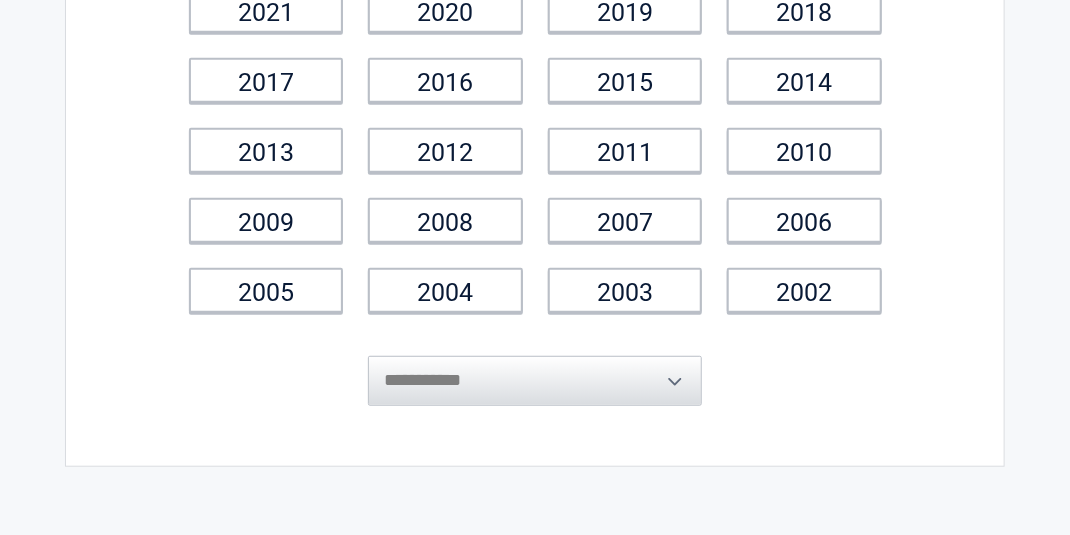 scroll, scrollTop: 386, scrollLeft: 0, axis: vertical 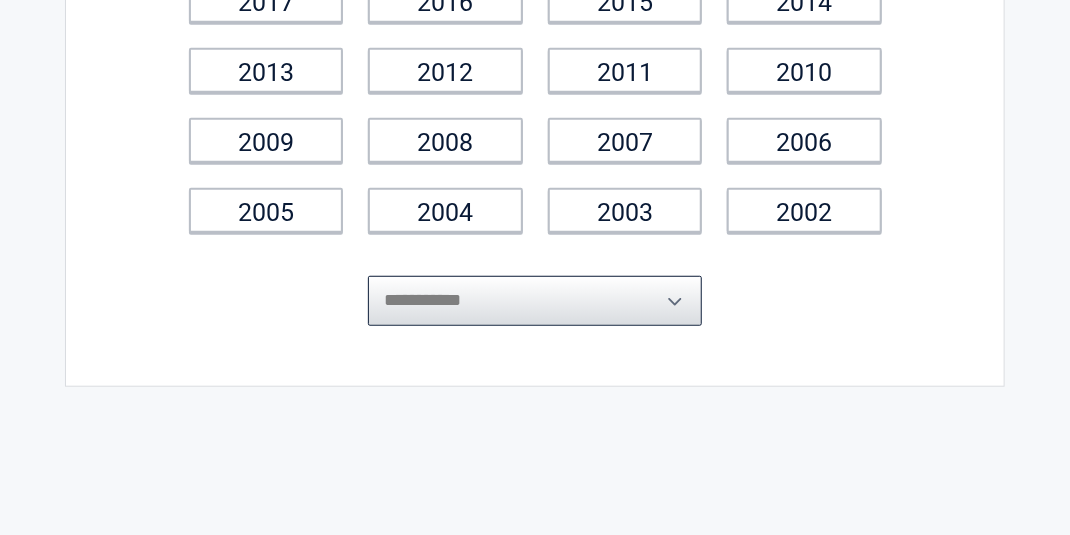 click on "**********" at bounding box center [535, 301] 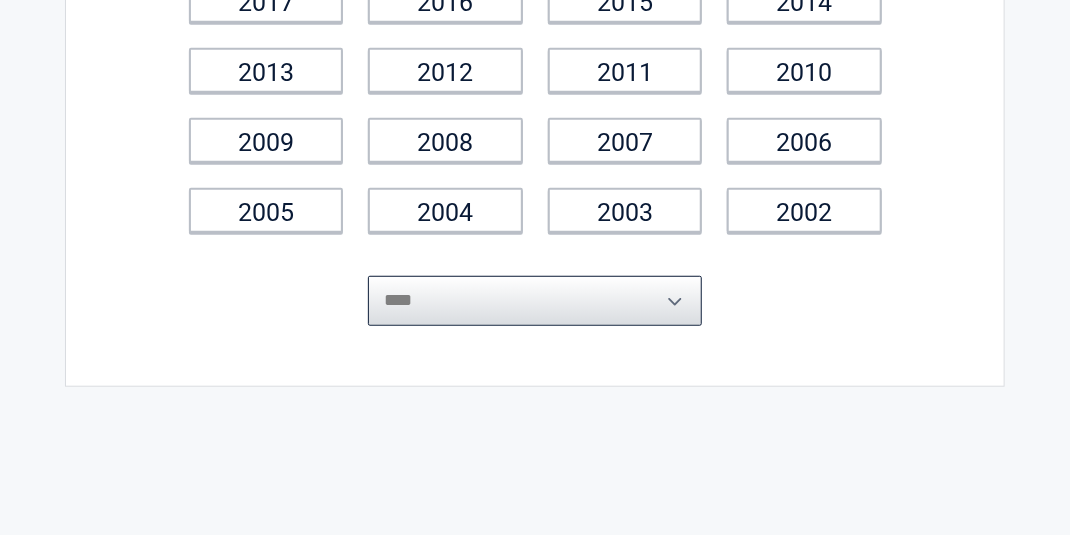 click on "**********" at bounding box center (535, 301) 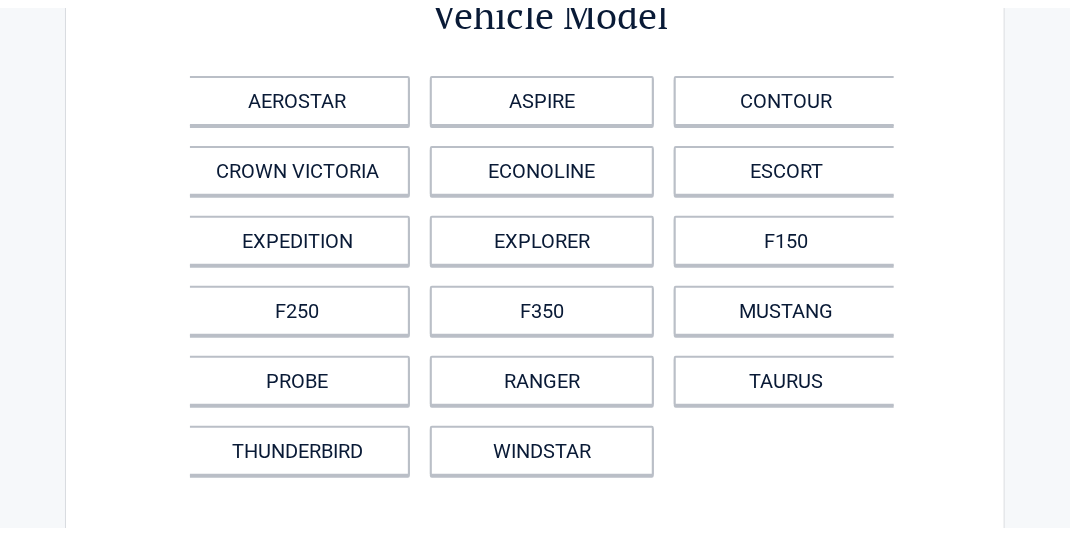 scroll, scrollTop: 0, scrollLeft: 0, axis: both 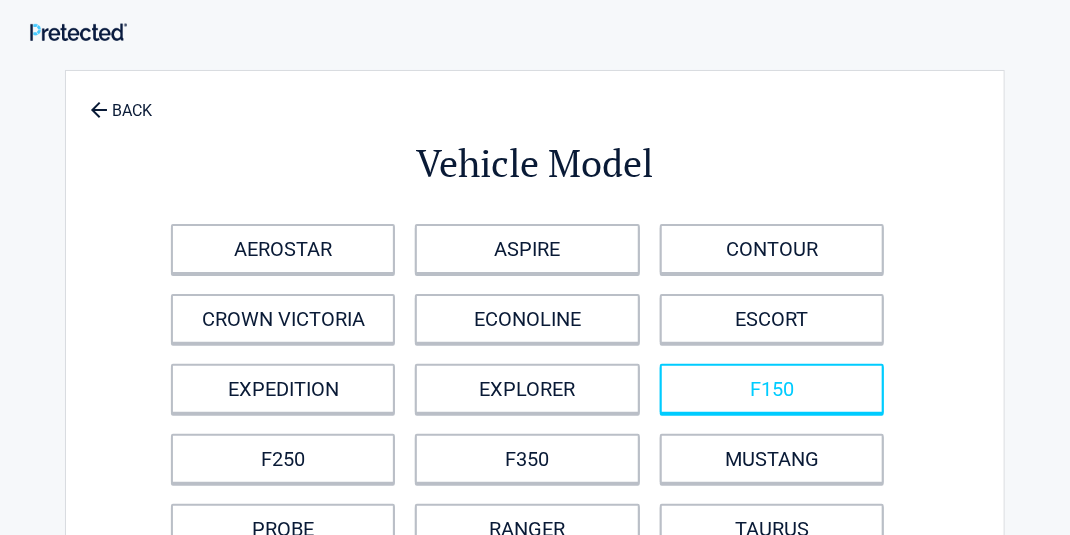 click on "F150" at bounding box center [772, 389] 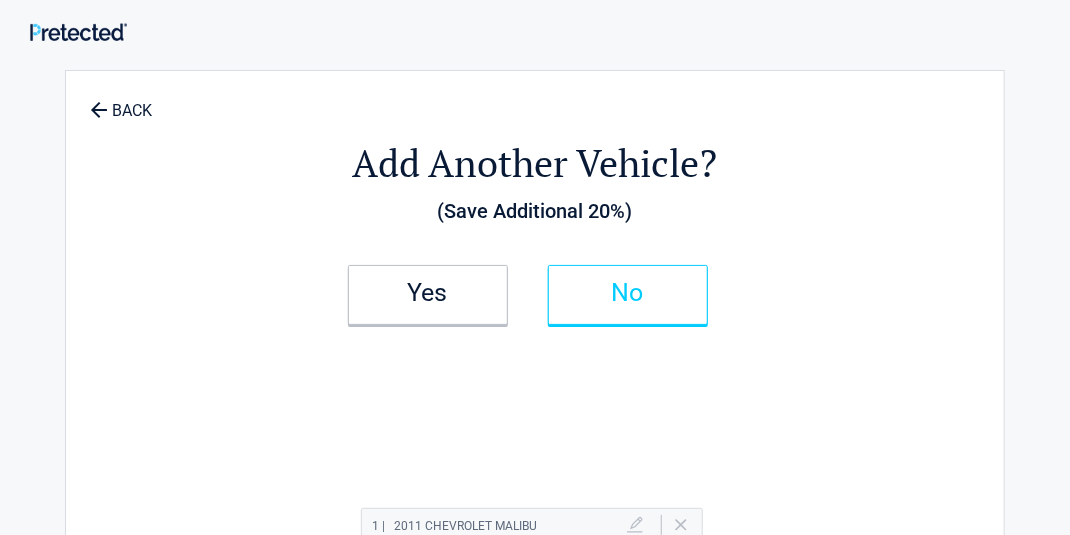 click on "No" at bounding box center (628, 293) 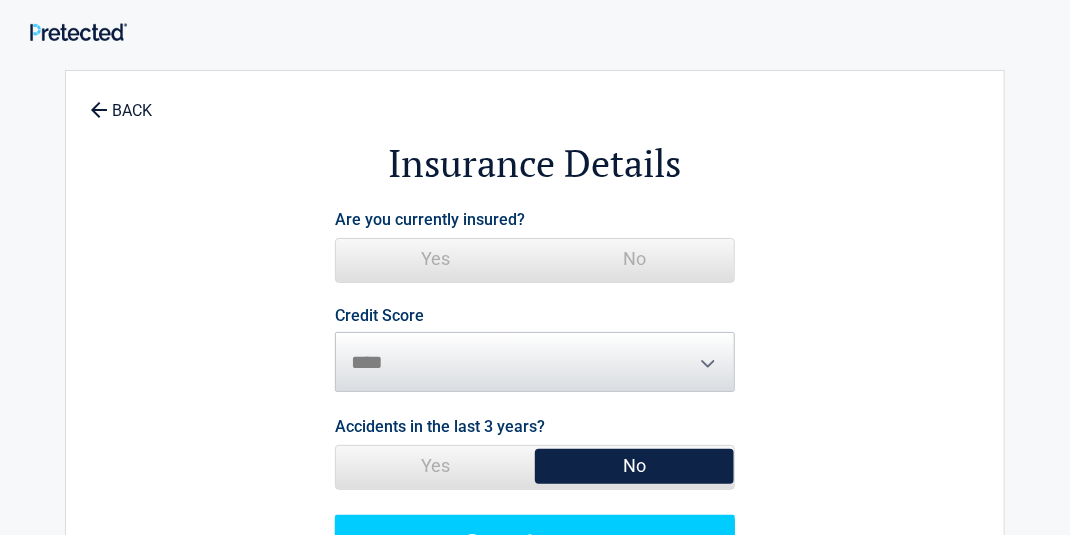 click on "Yes" at bounding box center [435, 259] 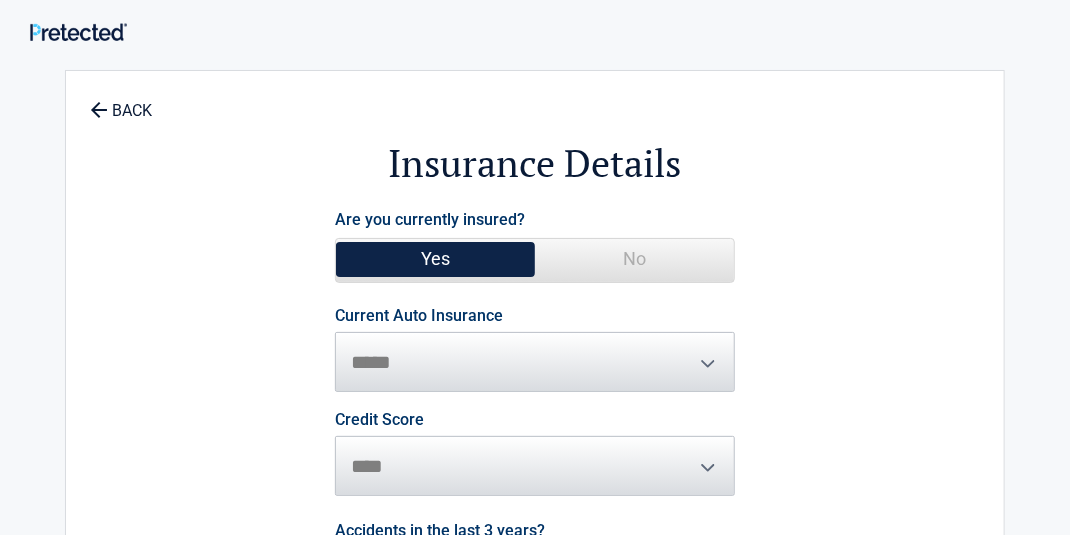 click on "**********" at bounding box center [535, 350] 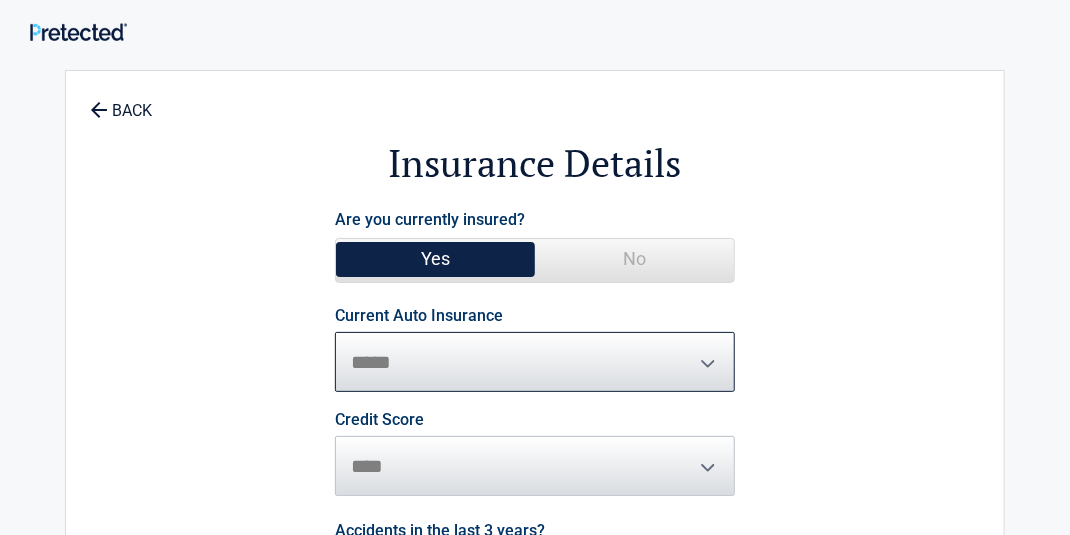 click on "**********" at bounding box center (535, 362) 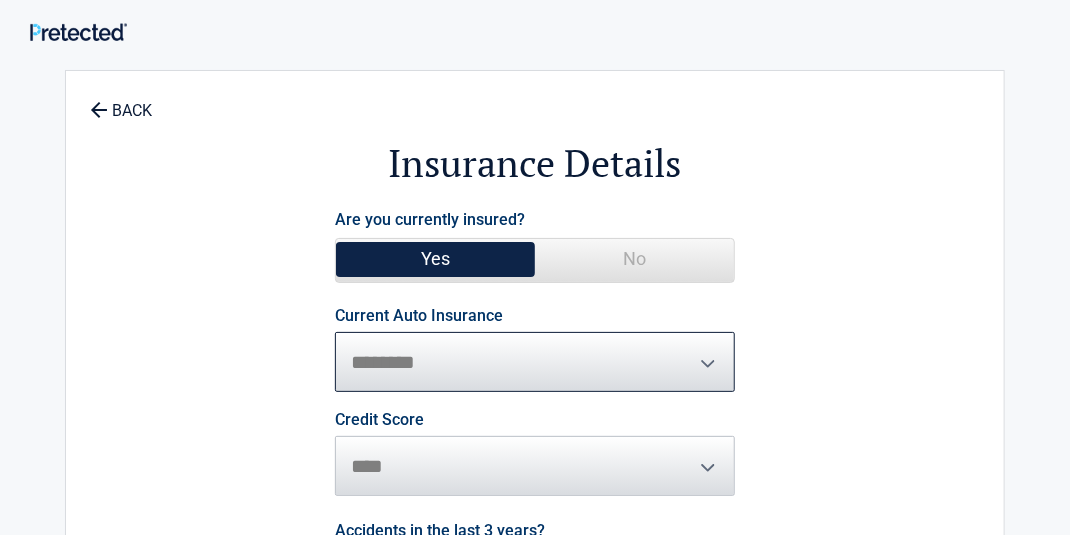 click on "**********" at bounding box center (535, 362) 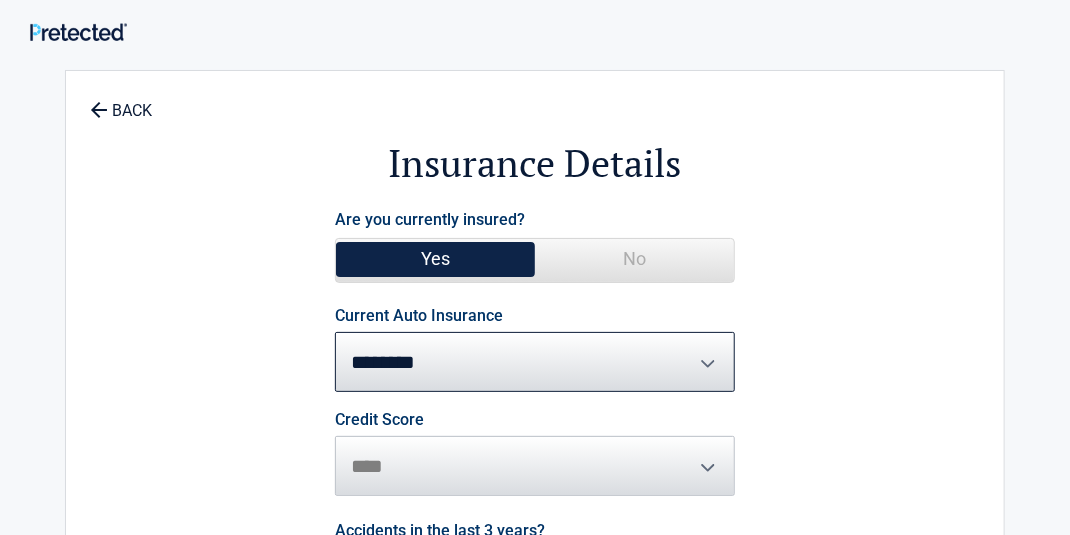 click on "Credit Score
*********
****
*******
****" at bounding box center (535, 454) 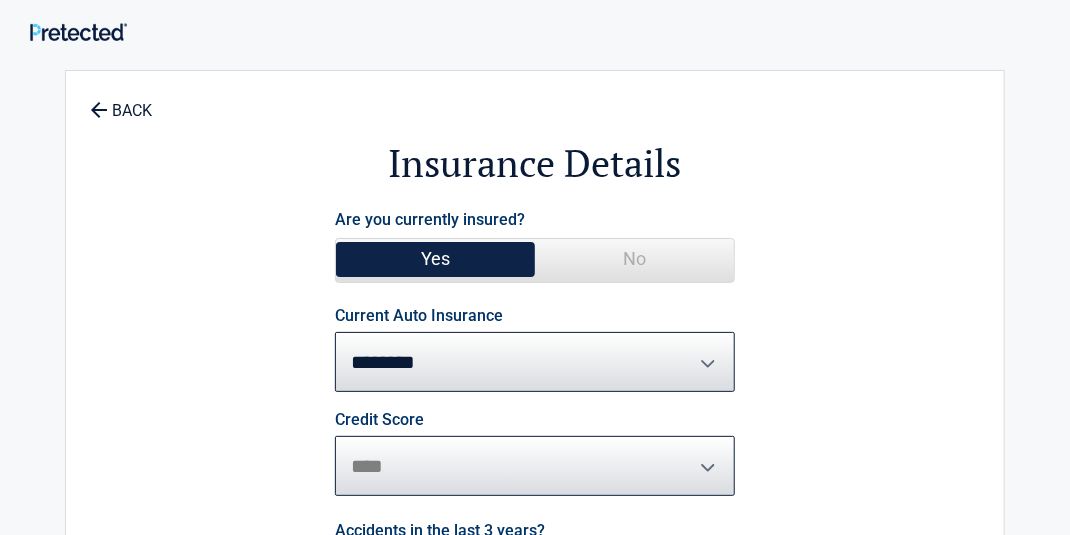 click on "*********
****
*******
****" at bounding box center (535, 466) 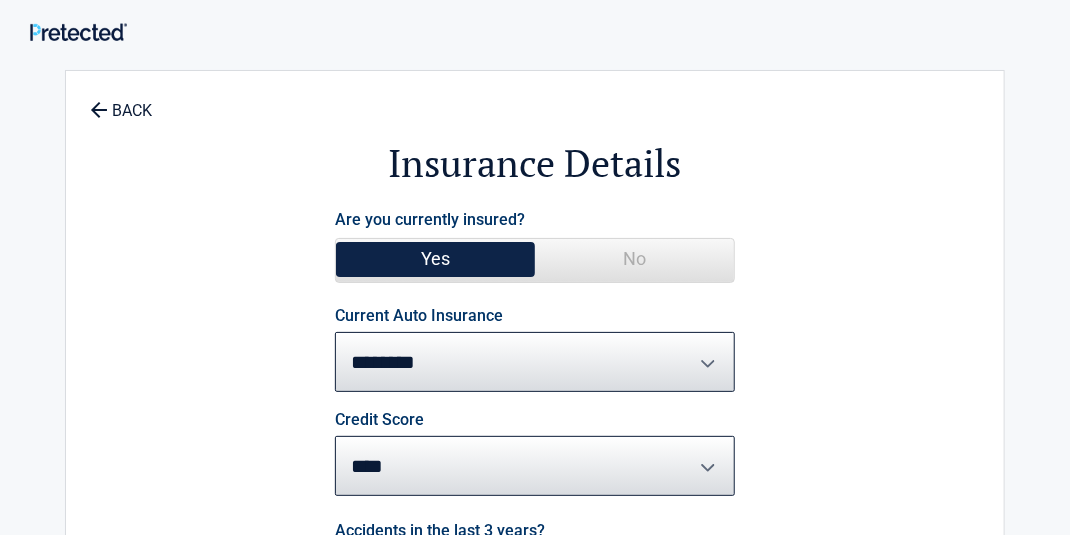 click on "Credit Score
*********
****
*******
****" at bounding box center [535, 454] 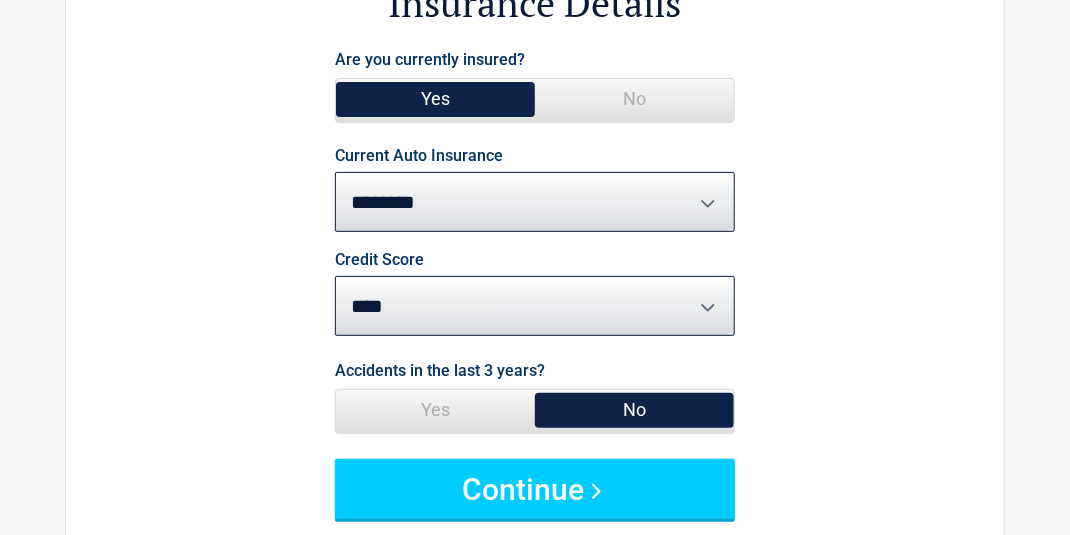 scroll, scrollTop: 255, scrollLeft: 0, axis: vertical 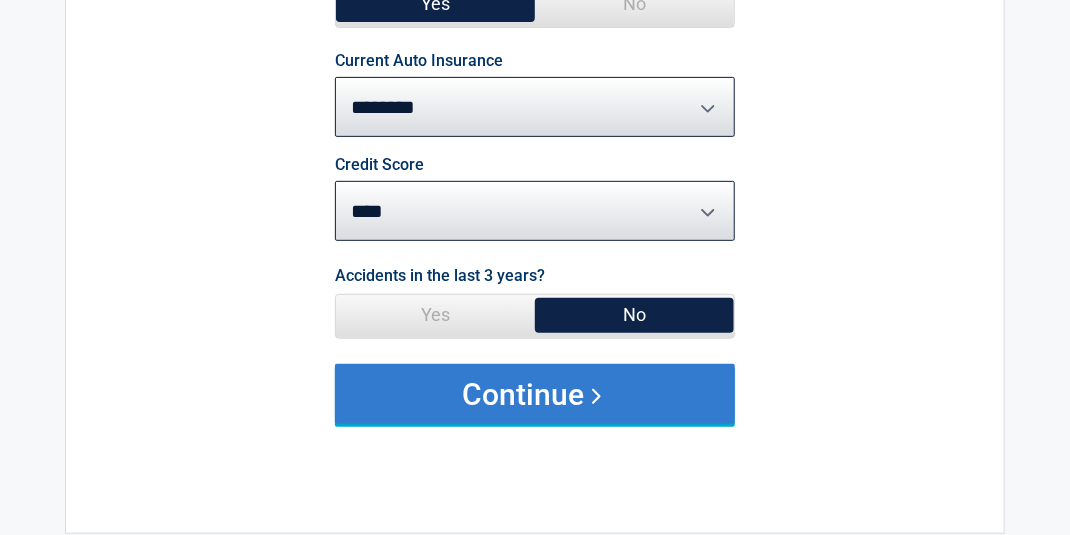 click on "Continue" at bounding box center (535, 394) 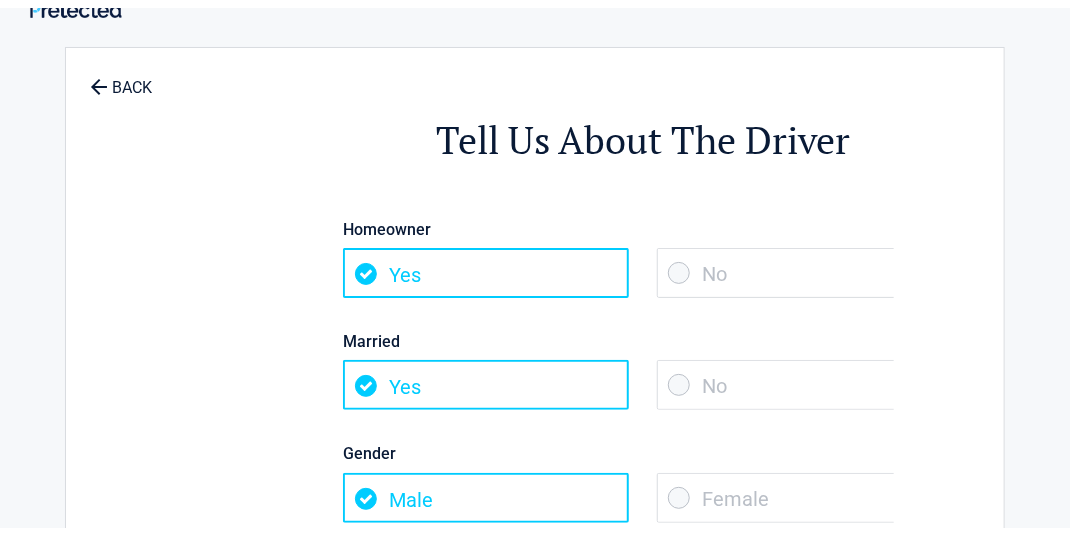 scroll, scrollTop: 0, scrollLeft: 0, axis: both 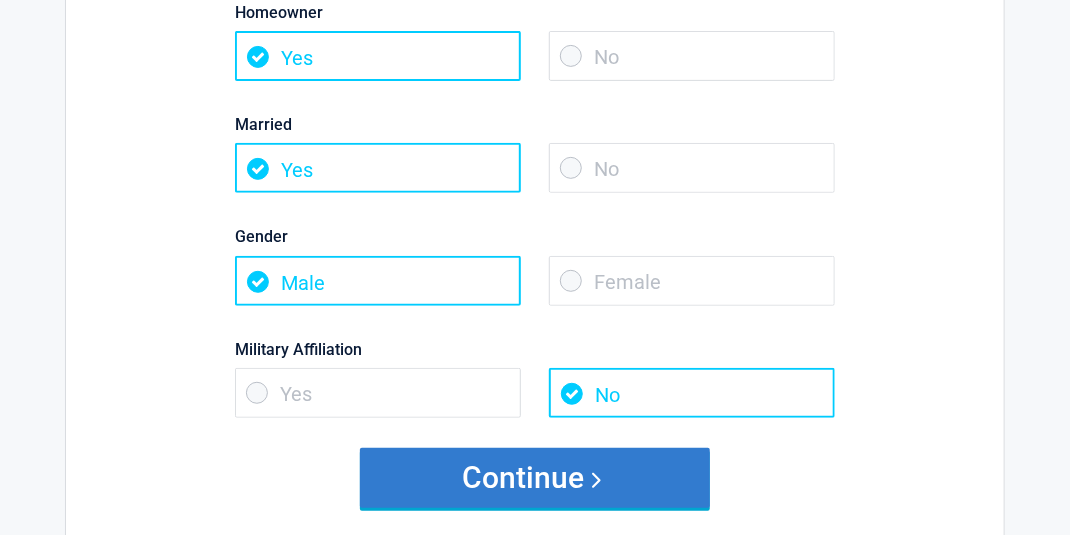 click on "Continue" at bounding box center [535, 478] 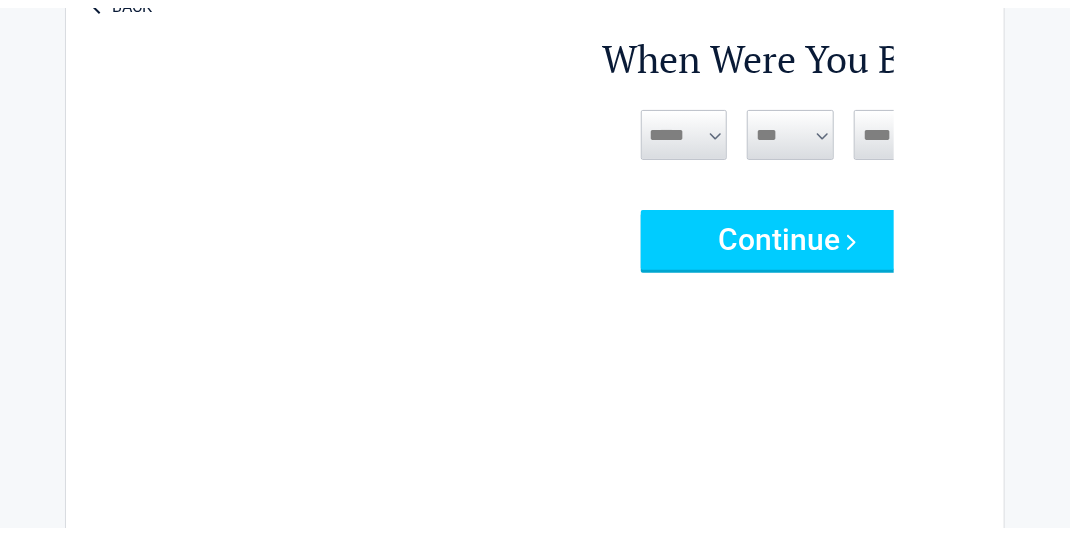 scroll, scrollTop: 0, scrollLeft: 0, axis: both 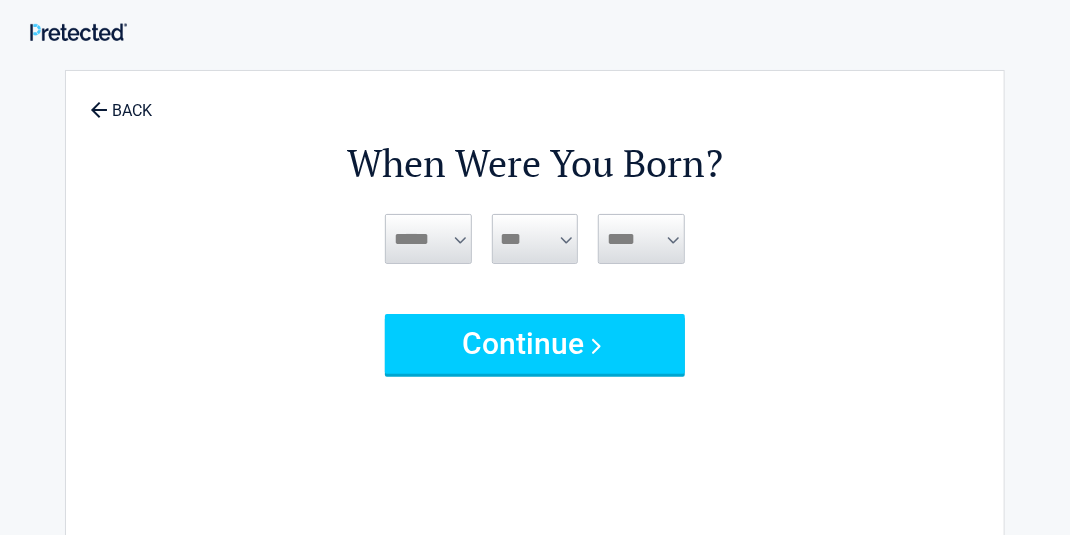 click on "*****
***
***
***
***
***
***
***
***
***
***
***
***" at bounding box center [428, 239] 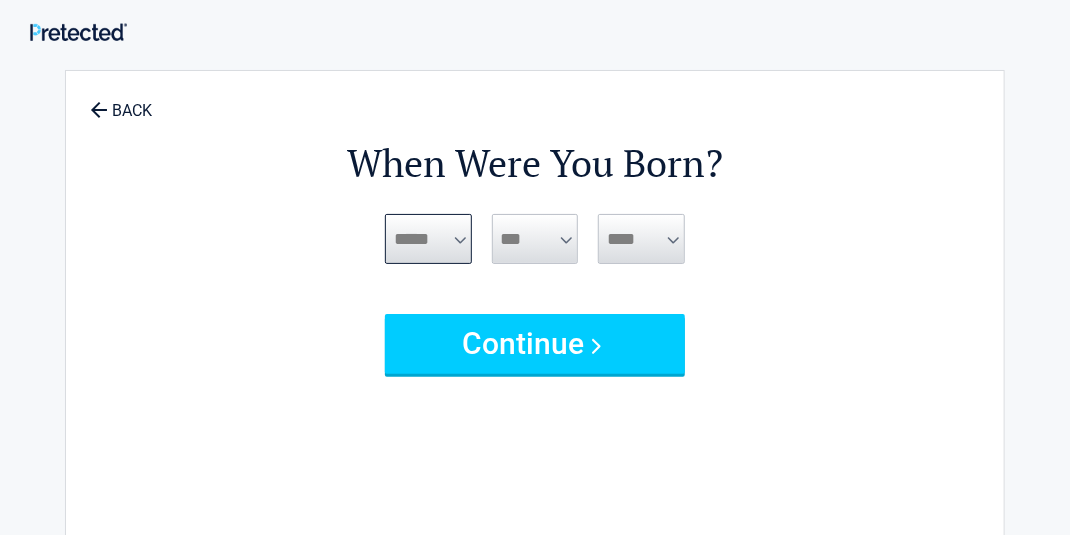 click on "*****
***
***
***
***
***
***
***
***
***
***
***
***" at bounding box center (428, 239) 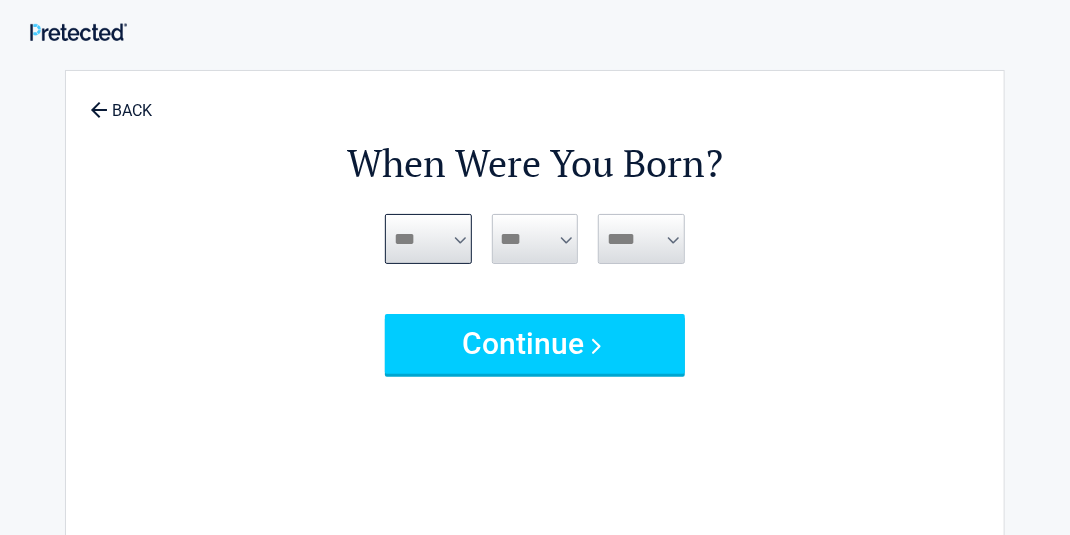 click on "*****
***
***
***
***
***
***
***
***
***
***
***
***" at bounding box center [428, 239] 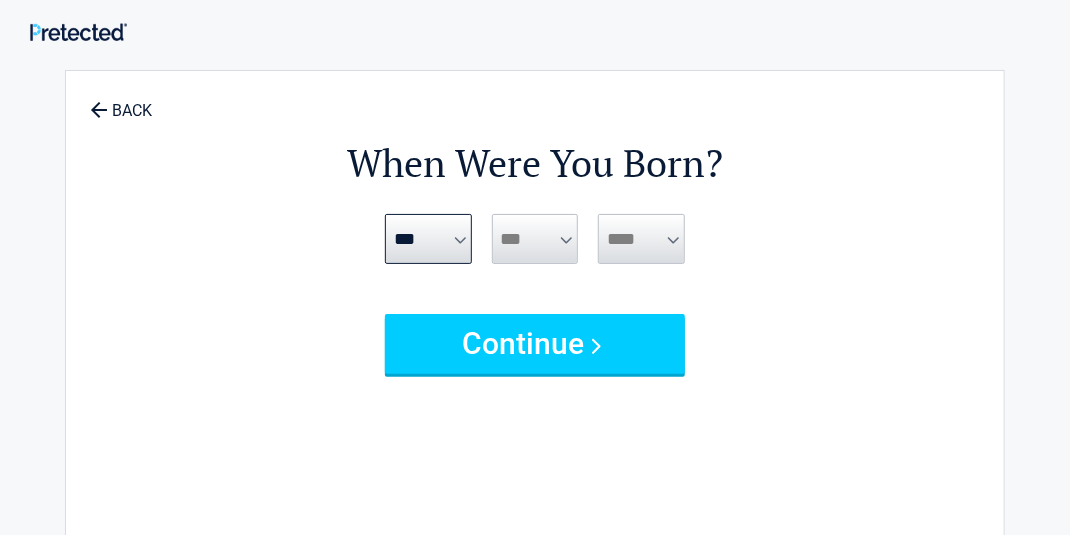 click on "*** * * * * * * * * * ** ** ** ** ** ** ** ** ** ** ** ** ** ** ** ** ** ** ** ** ** **" at bounding box center (535, 239) 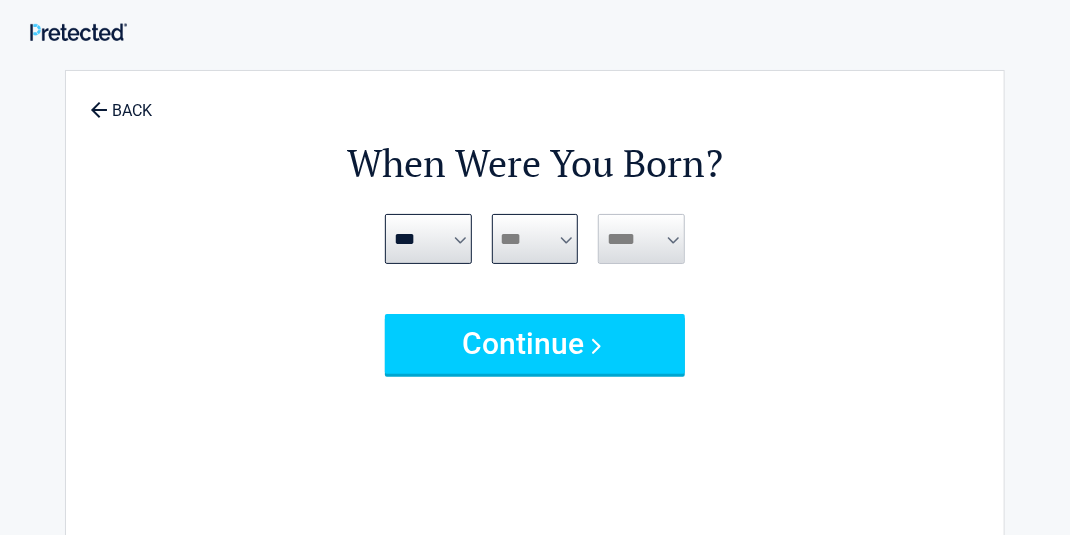 click on "*** * * * * * * * * * ** ** ** ** ** ** ** ** ** ** ** ** ** ** ** ** ** ** ** ** ** **" at bounding box center [535, 239] 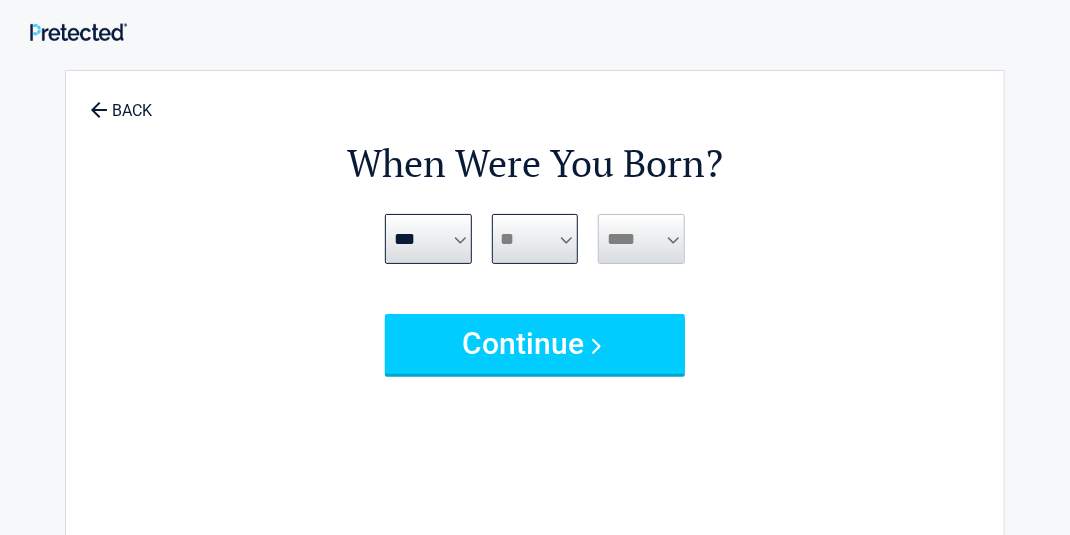 click on "*** * * * * * * * * * ** ** ** ** ** ** ** ** ** ** ** ** ** ** ** ** ** ** ** ** ** **" at bounding box center (535, 239) 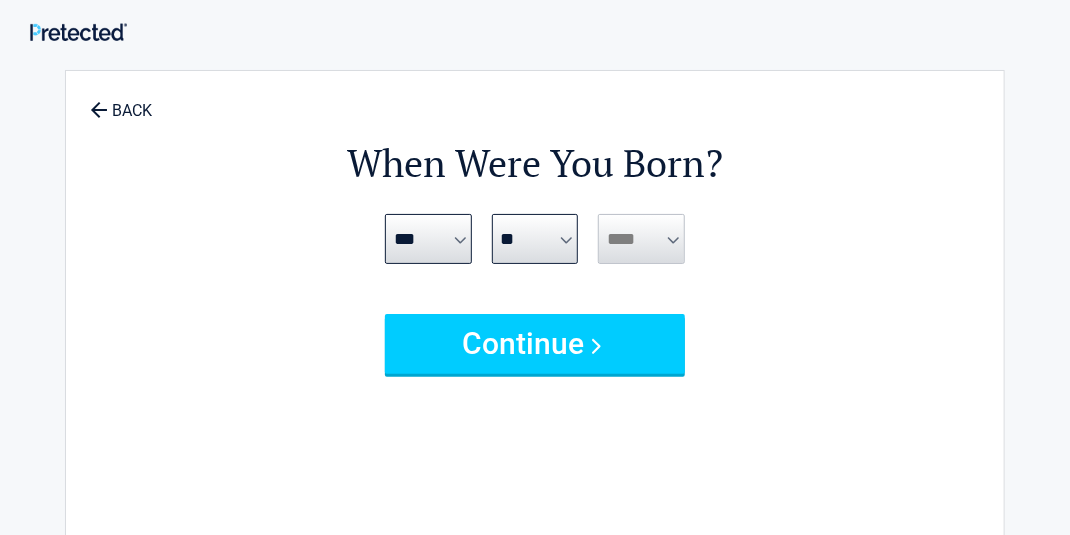 click on "****
****
****
****
****
****
****
****
****
****
****
****
****
****
****
****
****
****
****
****
****
****
****
****
****
****
****
****
****
****
****
****
****
****
****
****
****
****
****
****
****
****
****
****
****
****
****
****
****
****
****
****
****
****
****
****
****
****
****
****
****
****
**** ****" at bounding box center [641, 239] 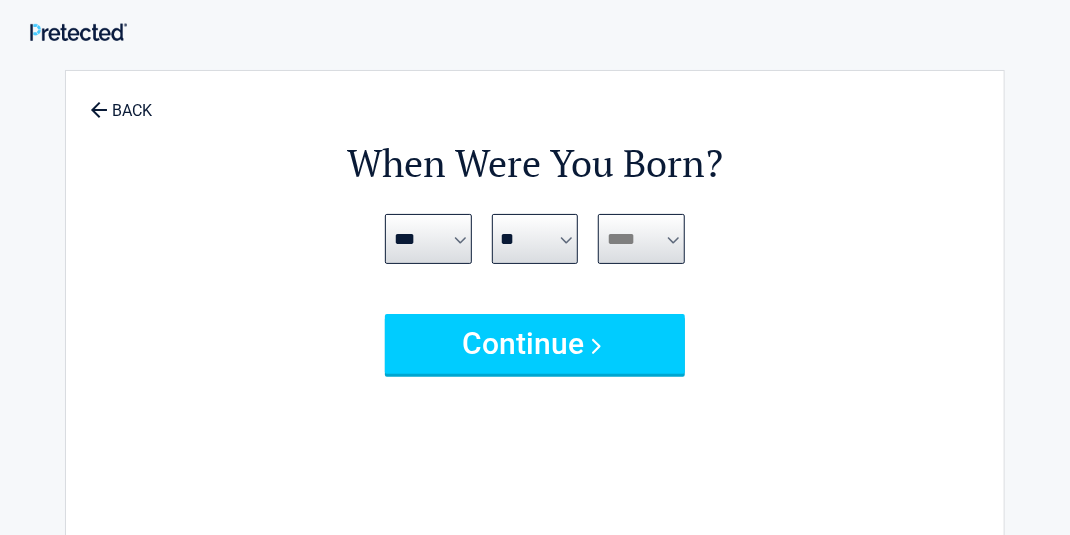 click on "****
****
****
****
****
****
****
****
****
****
****
****
****
****
****
****
****
****
****
****
****
****
****
****
****
****
****
****
****
****
****
****
****
****
****
****
****
****
****
****
****
****
****
****
****
****
****
****
****
****
****
****
****
****
****
****
****
****
****
****
****
****
****
****" at bounding box center [641, 239] 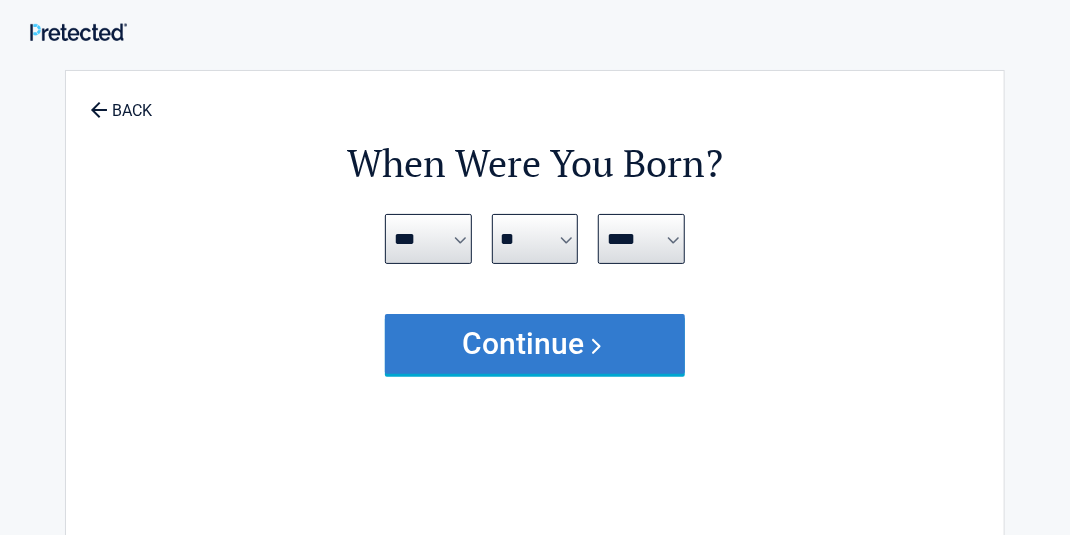click on "Continue" at bounding box center [535, 344] 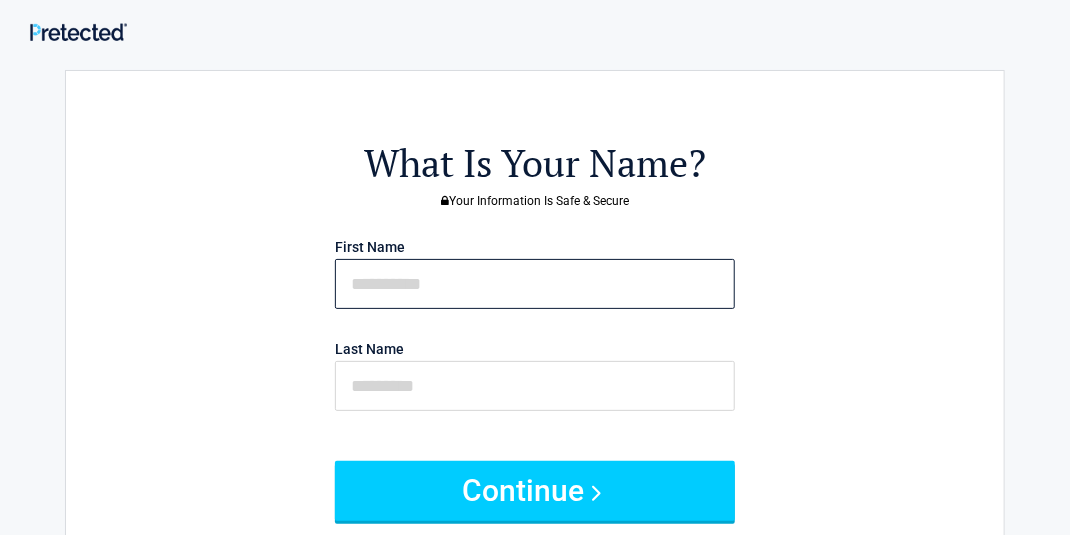 click at bounding box center (535, 284) 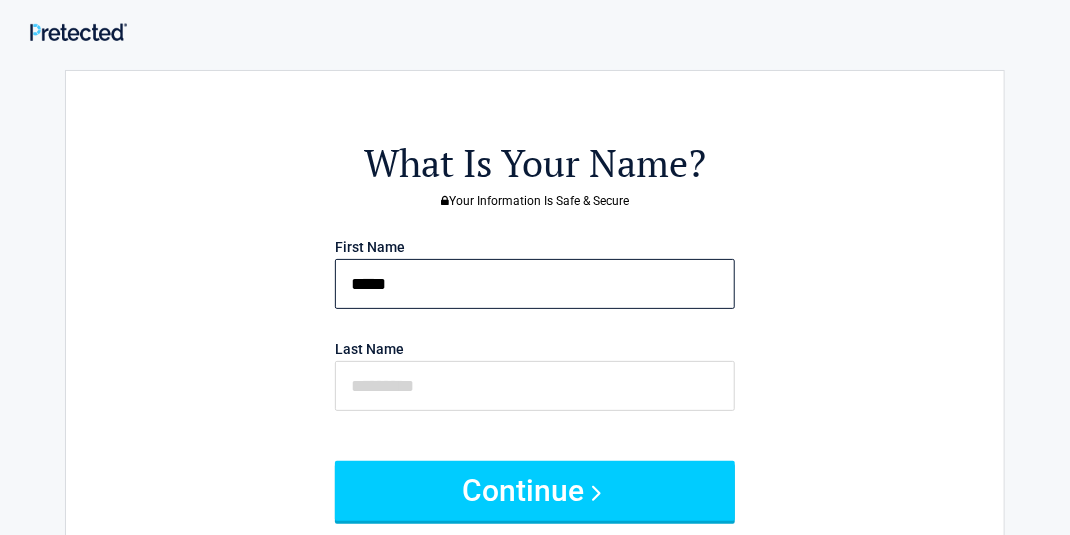 type on "*****" 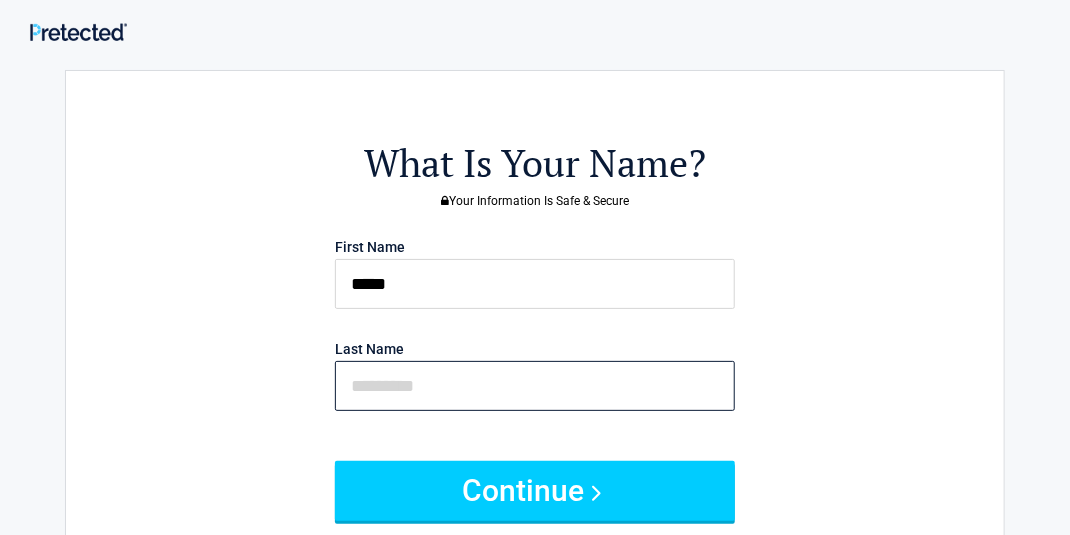 click at bounding box center [535, 386] 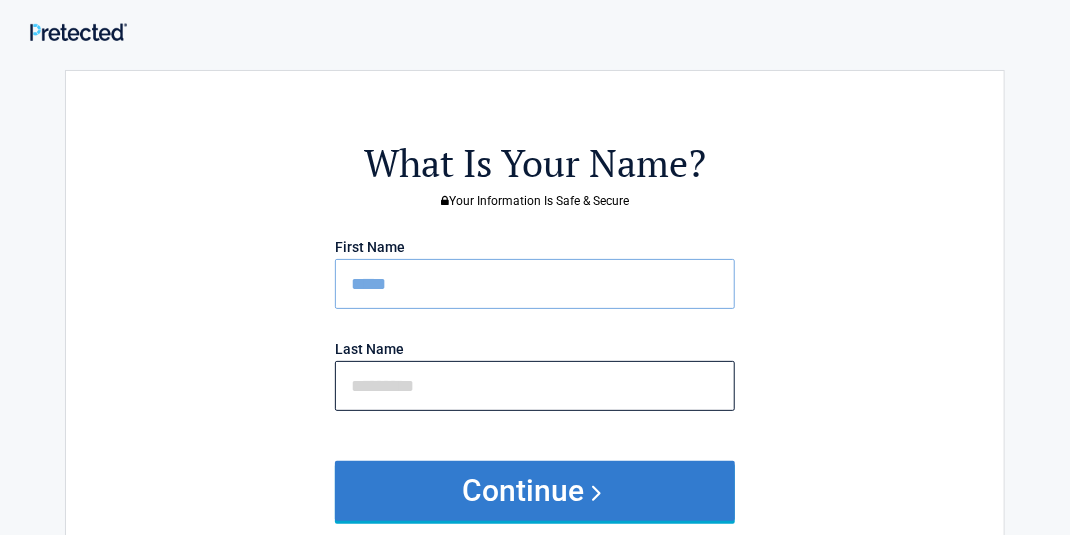 type on "******" 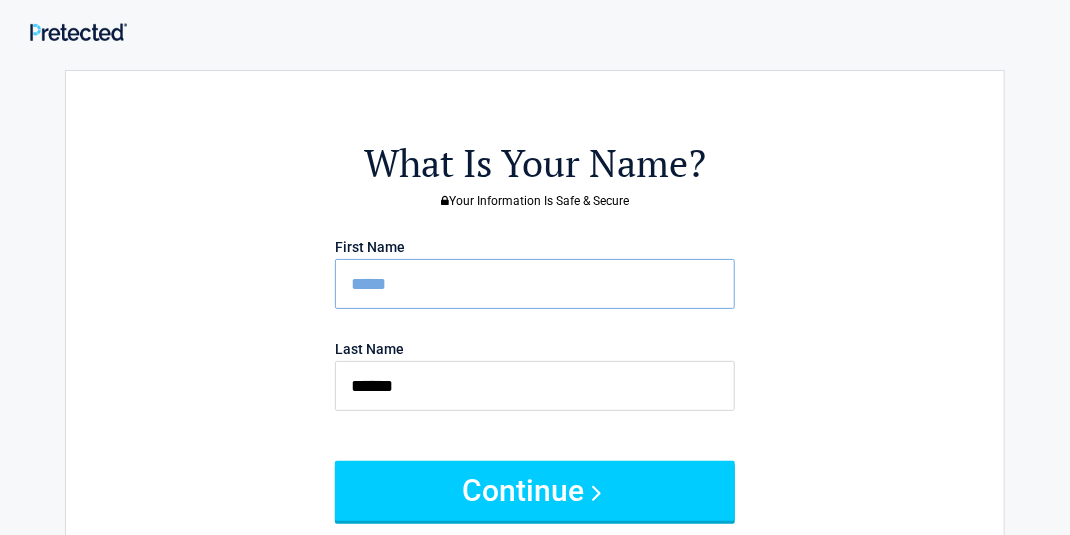 click on "*****" at bounding box center [535, 284] 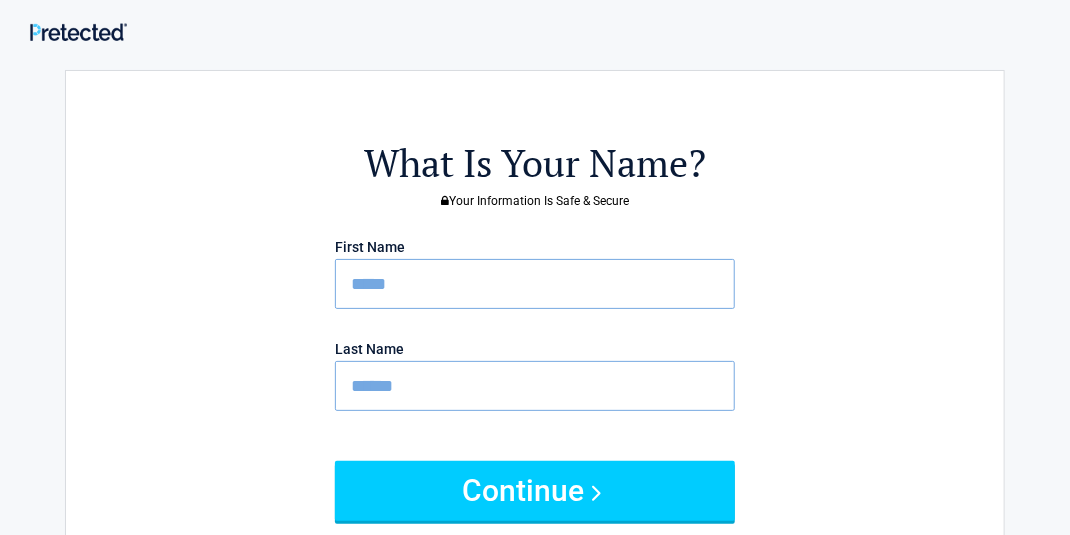 click on "*****" at bounding box center [535, 284] 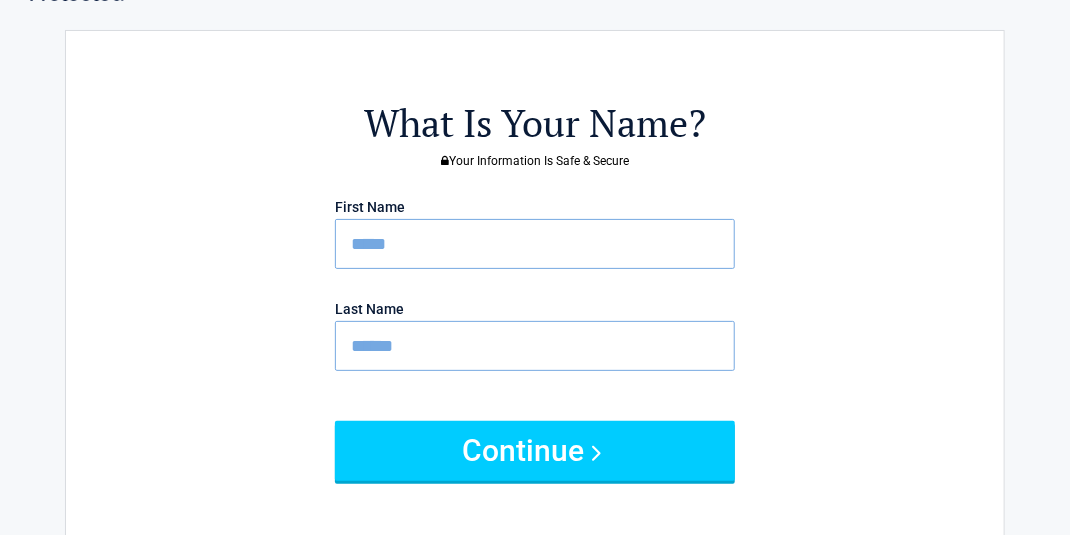 scroll, scrollTop: 80, scrollLeft: 0, axis: vertical 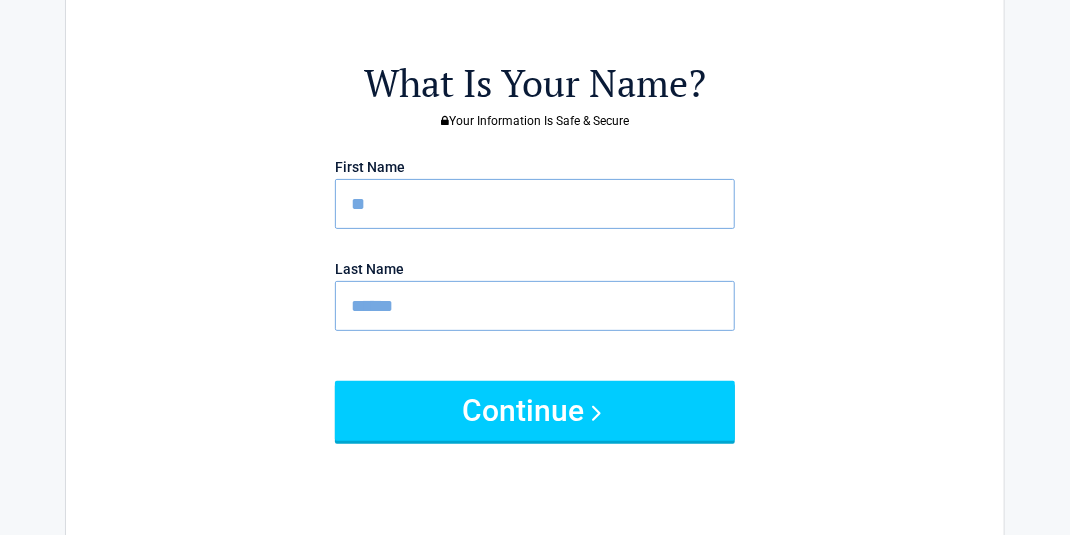 type on "*" 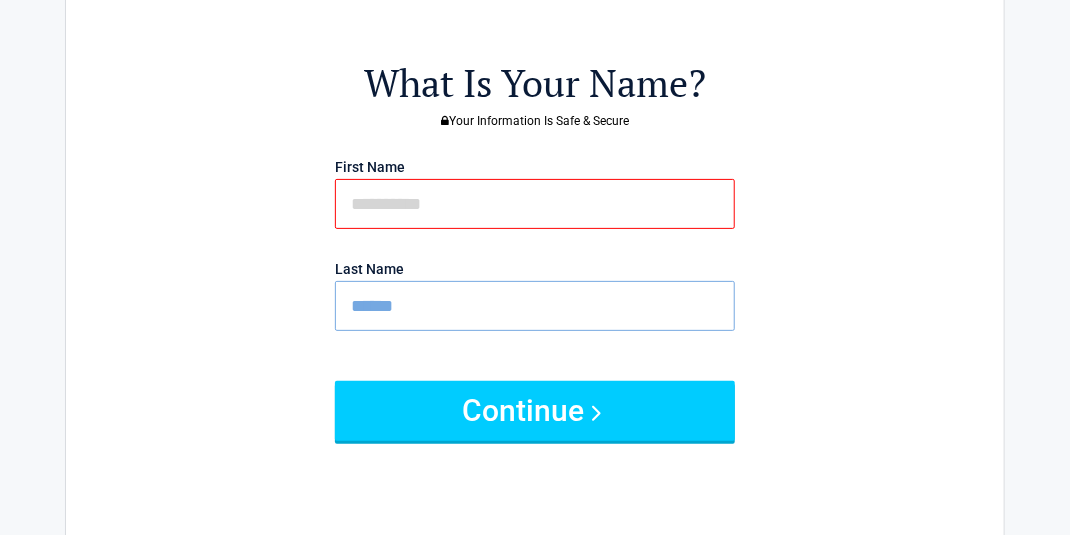 click at bounding box center [535, 204] 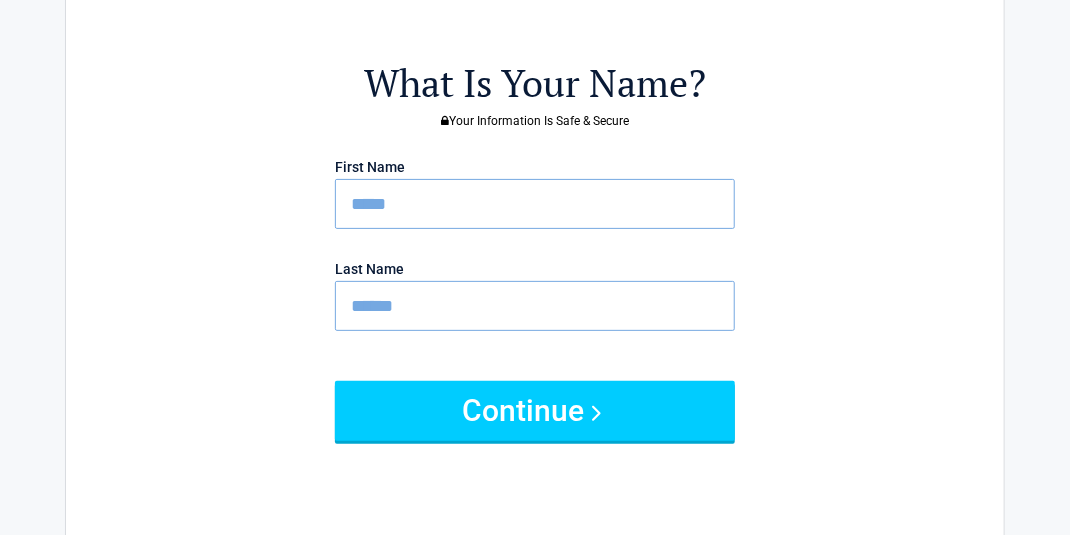 click on "**********" at bounding box center (535, 349) 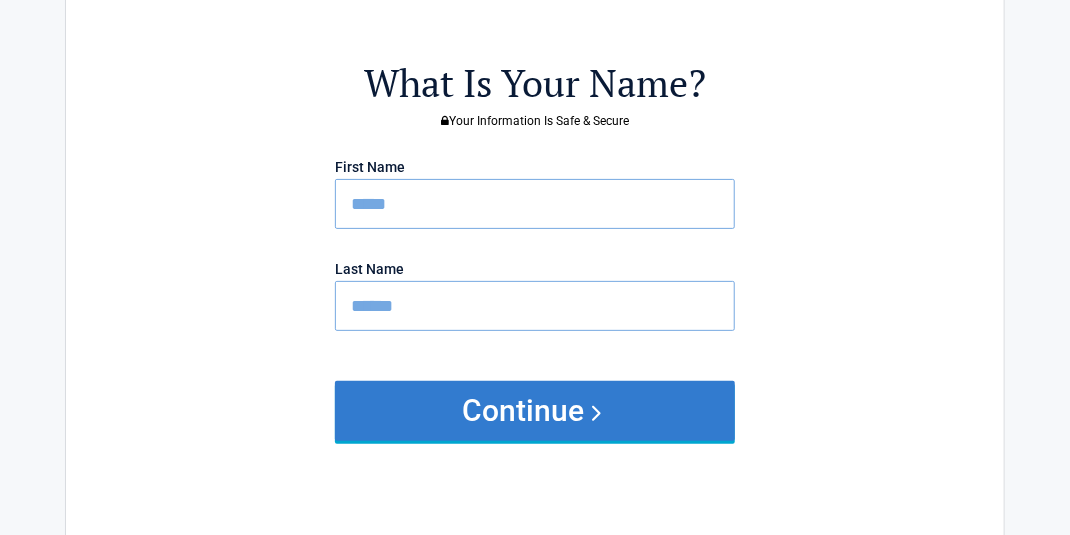 click on "Continue" at bounding box center [535, 411] 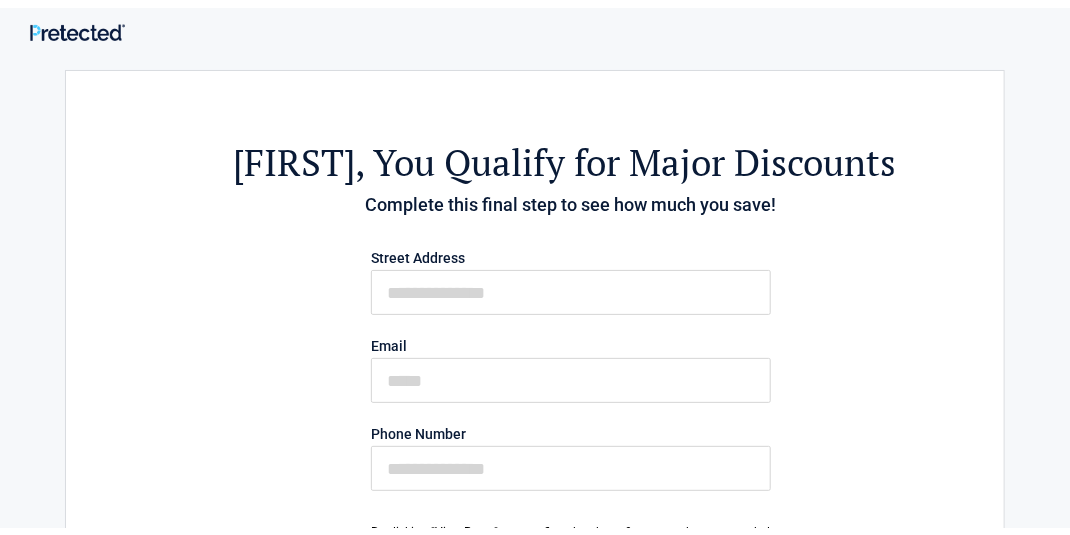 scroll, scrollTop: 0, scrollLeft: 0, axis: both 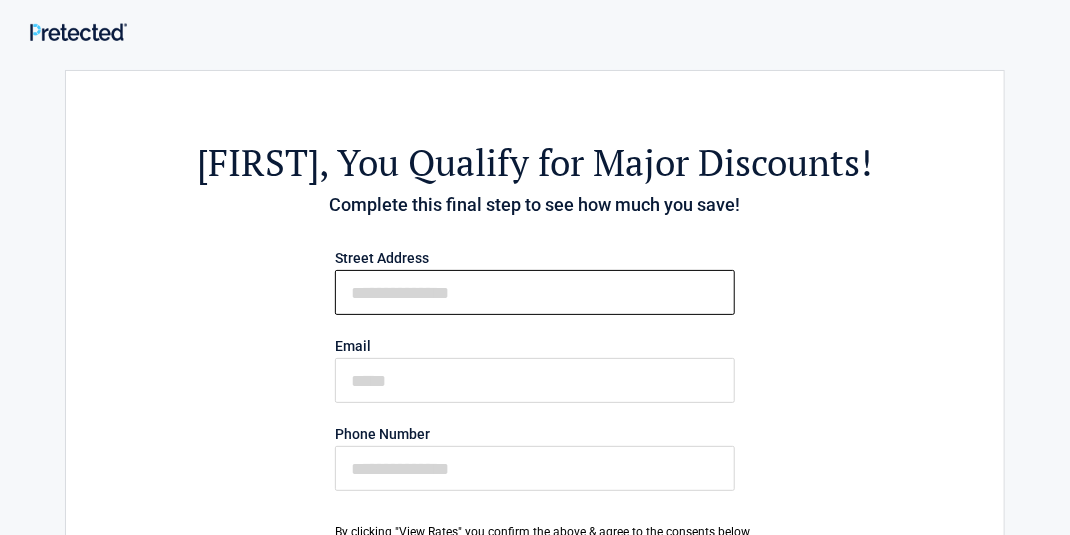 click on "First Name" at bounding box center [535, 292] 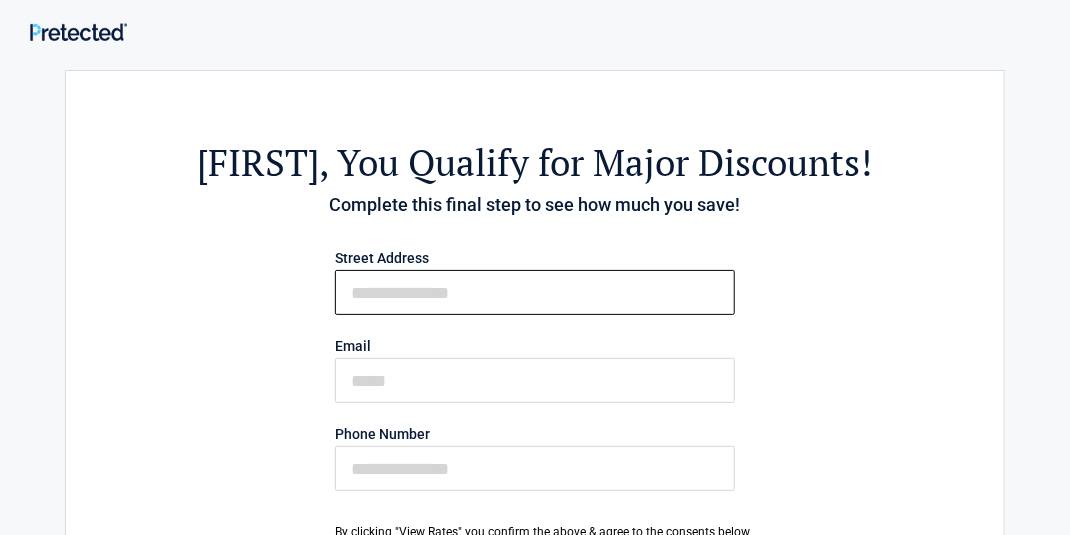 type on "**********" 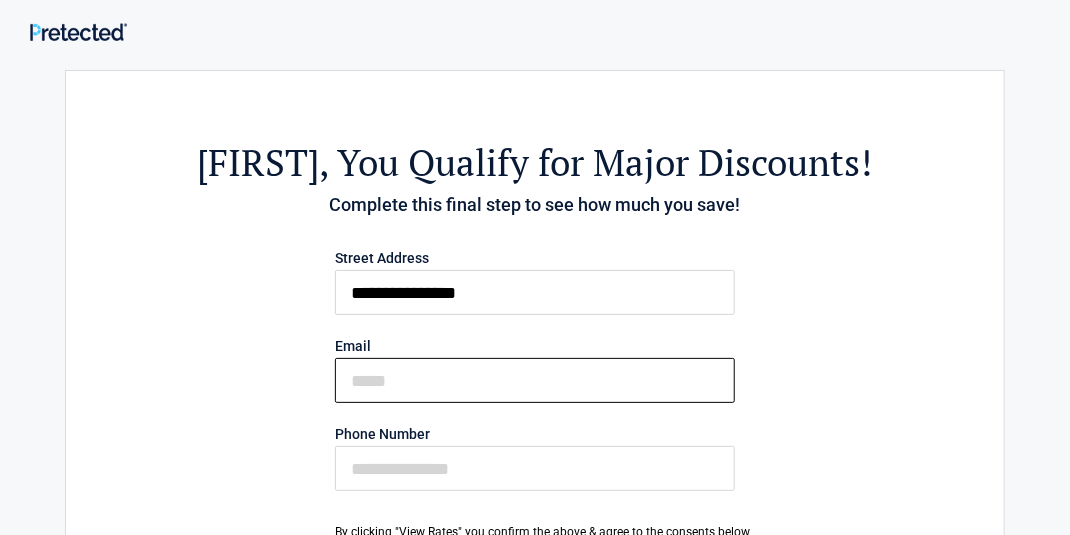 type on "**********" 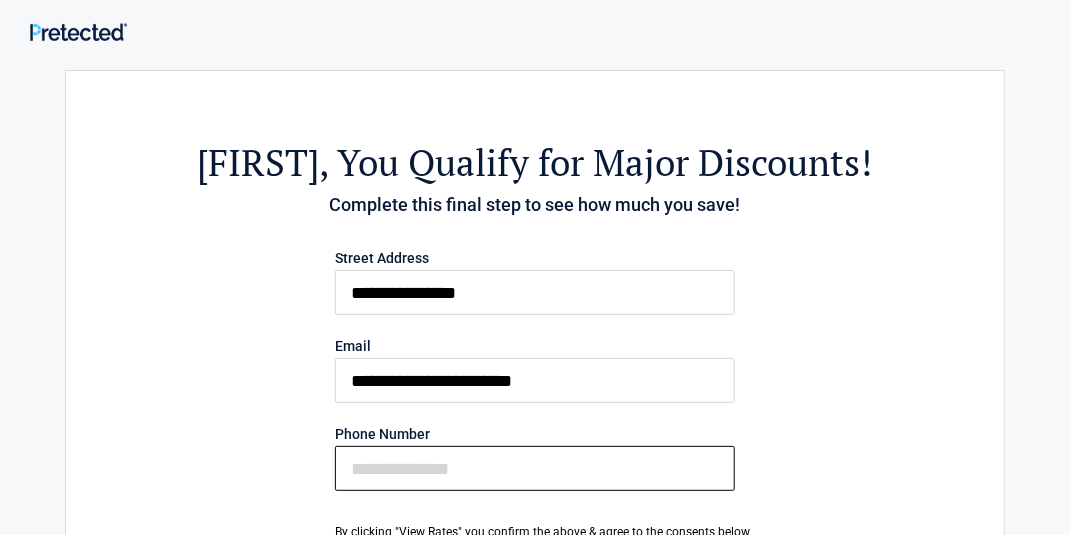 type on "**********" 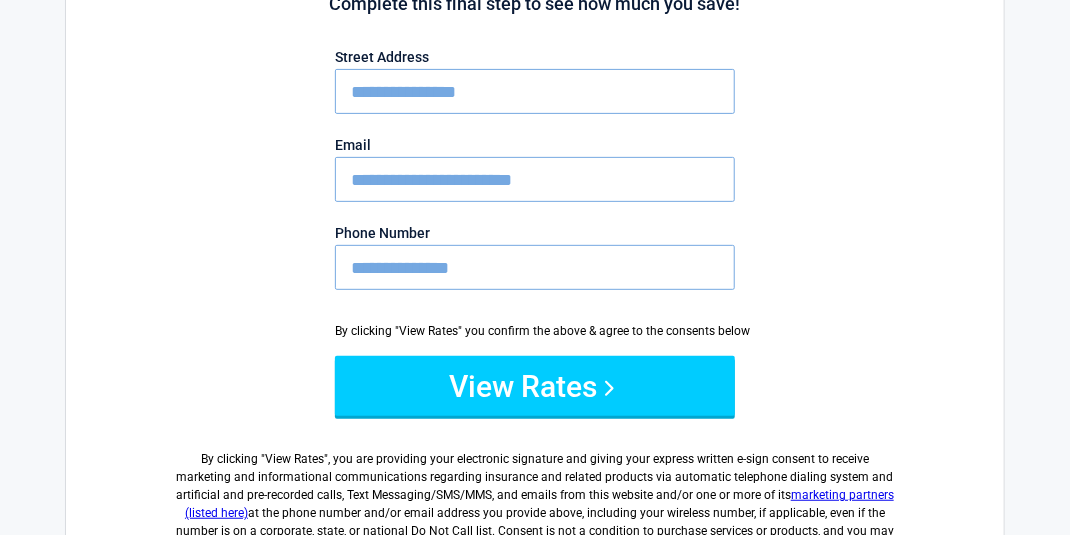 scroll, scrollTop: 241, scrollLeft: 0, axis: vertical 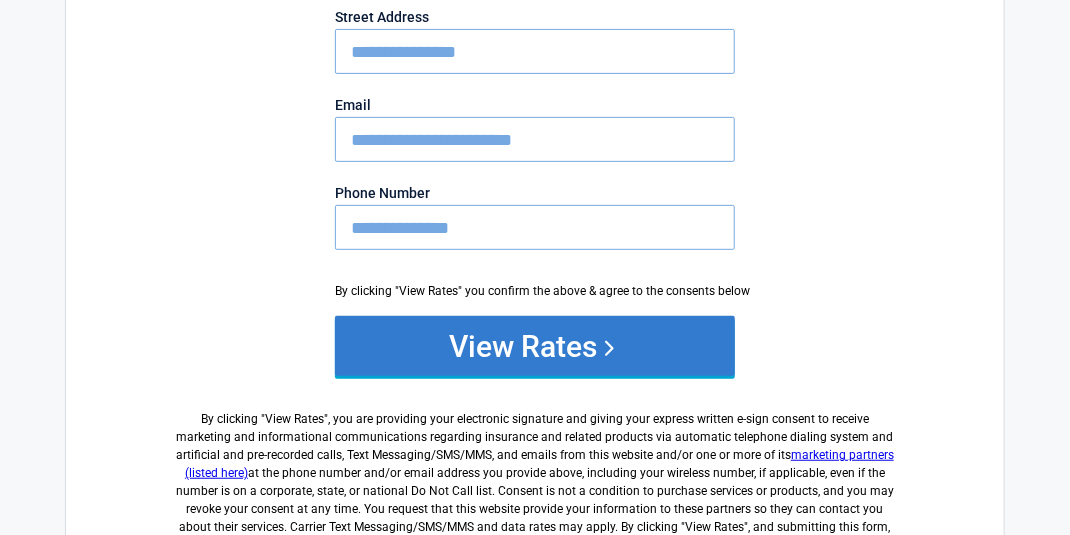 click on "View Rates" at bounding box center [535, 346] 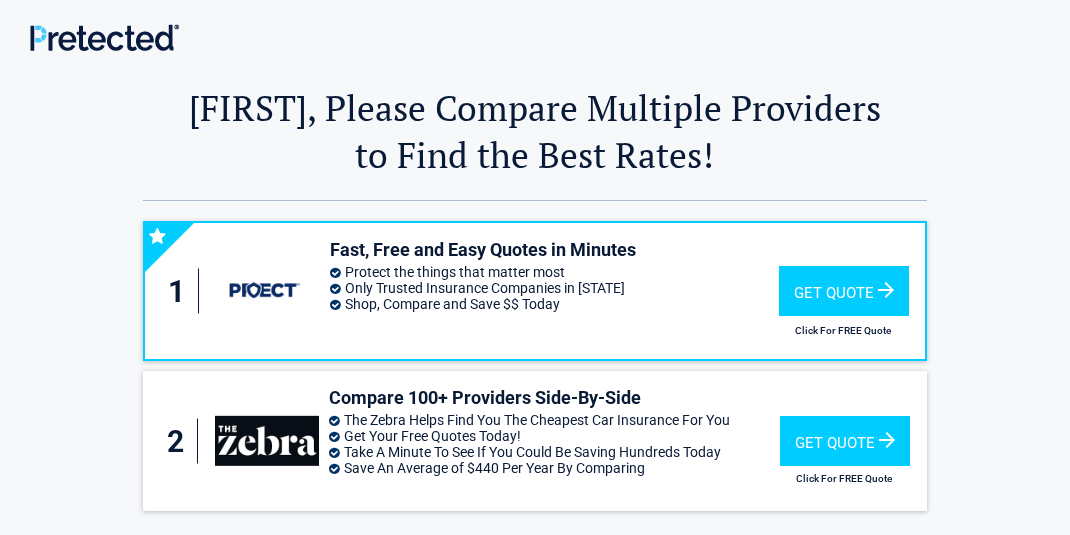 scroll, scrollTop: 0, scrollLeft: 0, axis: both 